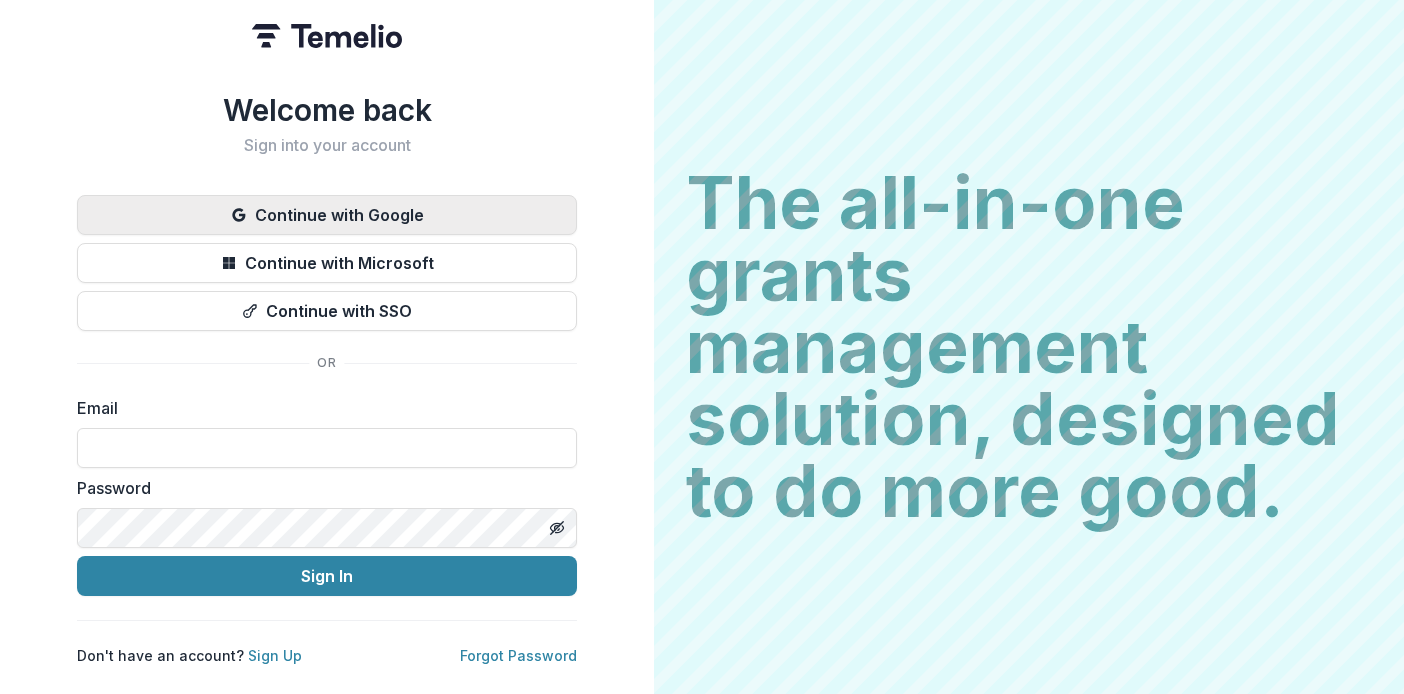scroll, scrollTop: 0, scrollLeft: 0, axis: both 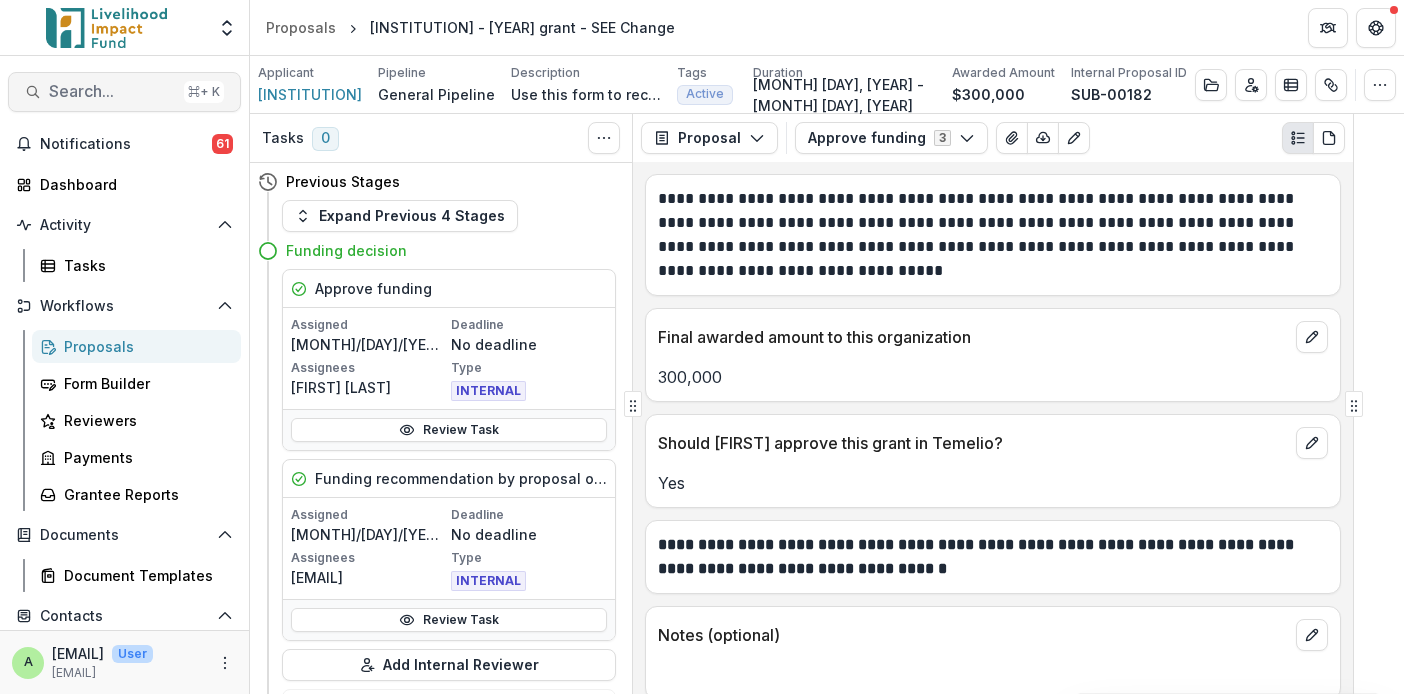 click on "Search..." at bounding box center [112, 91] 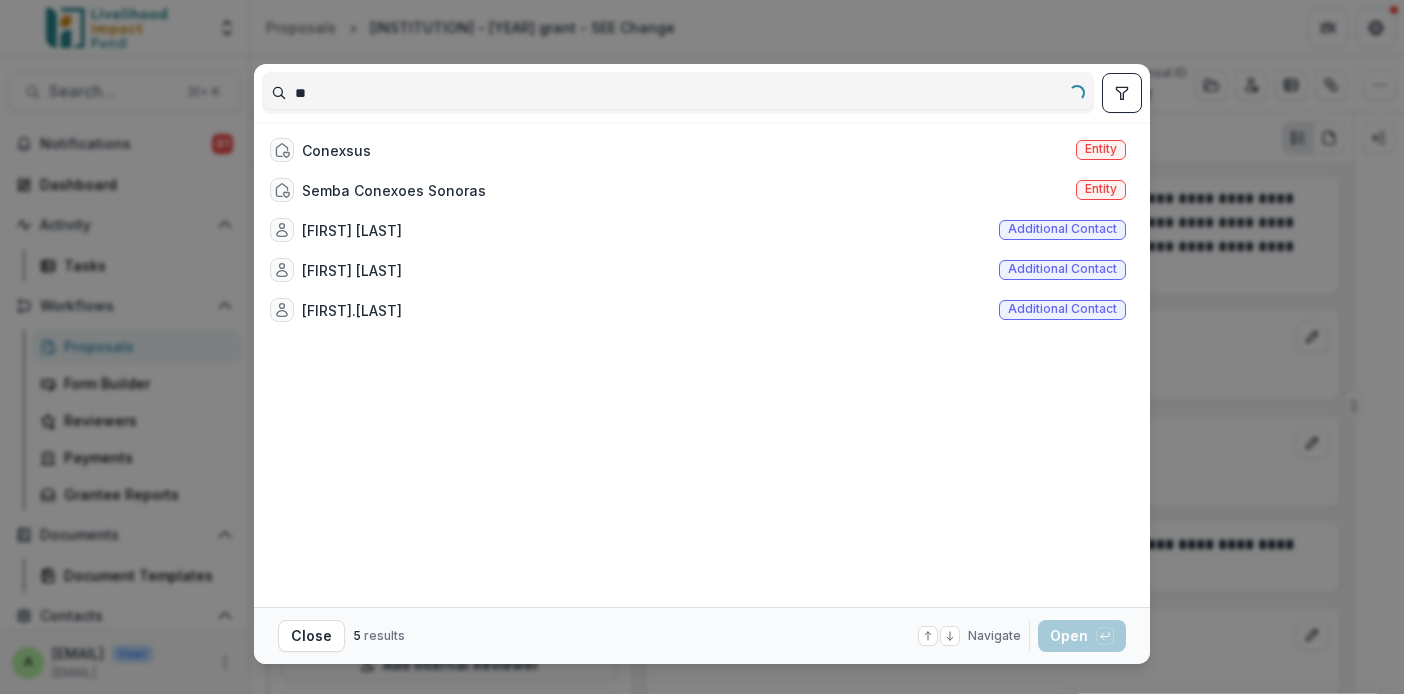 type on "*" 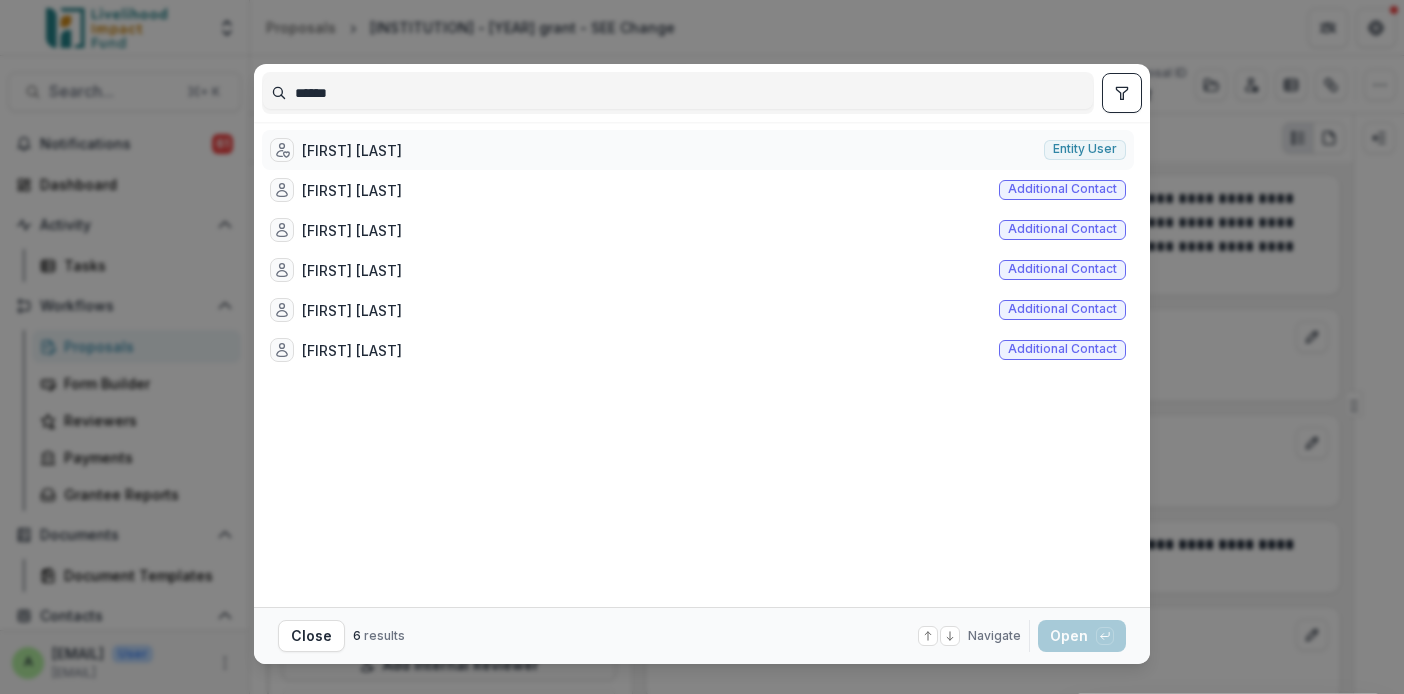 click on "[FIRST] [LAST]" at bounding box center (352, 150) 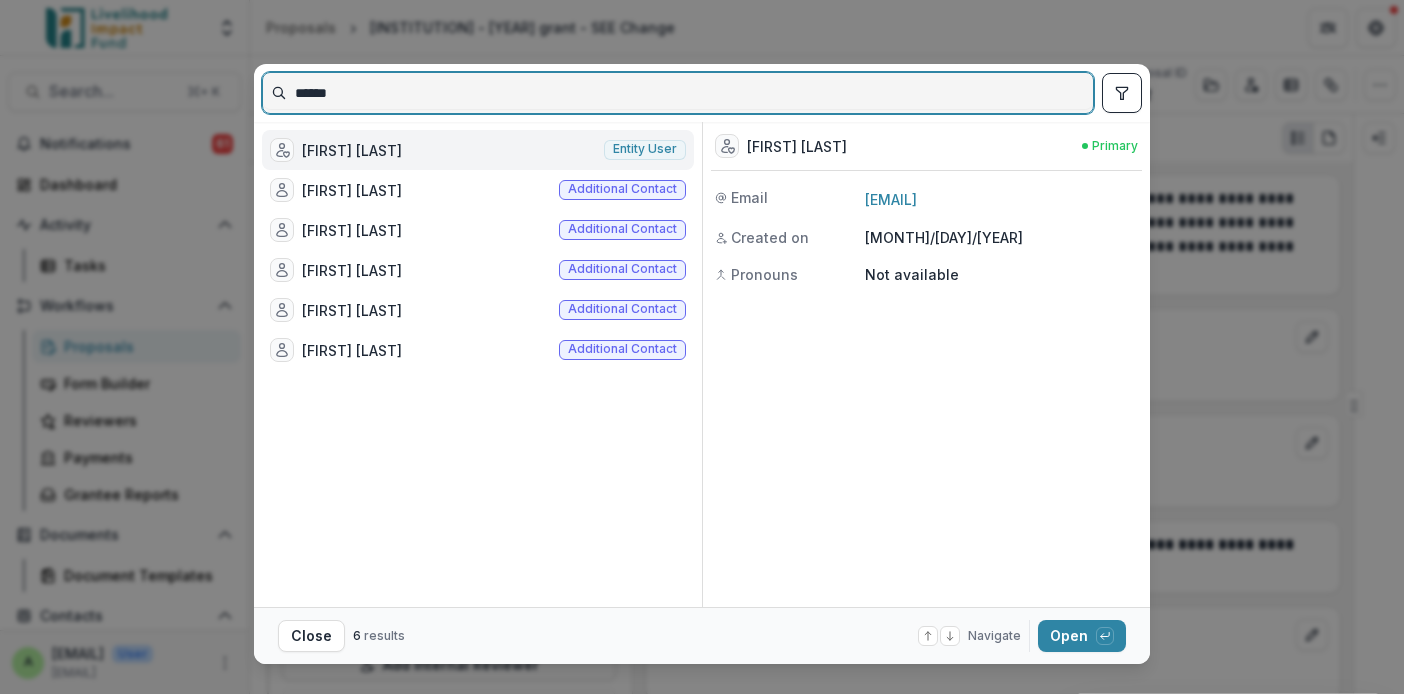 drag, startPoint x: 372, startPoint y: 94, endPoint x: 221, endPoint y: 83, distance: 151.40013 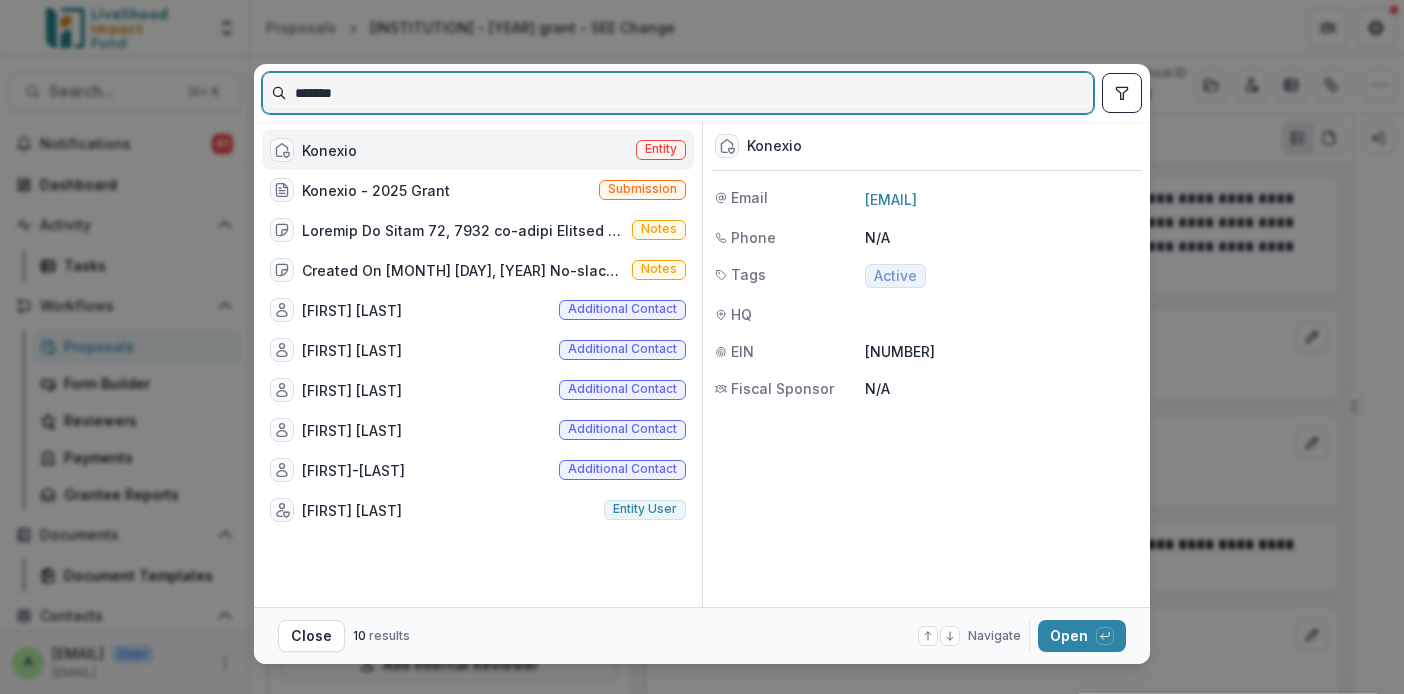 type on "*******" 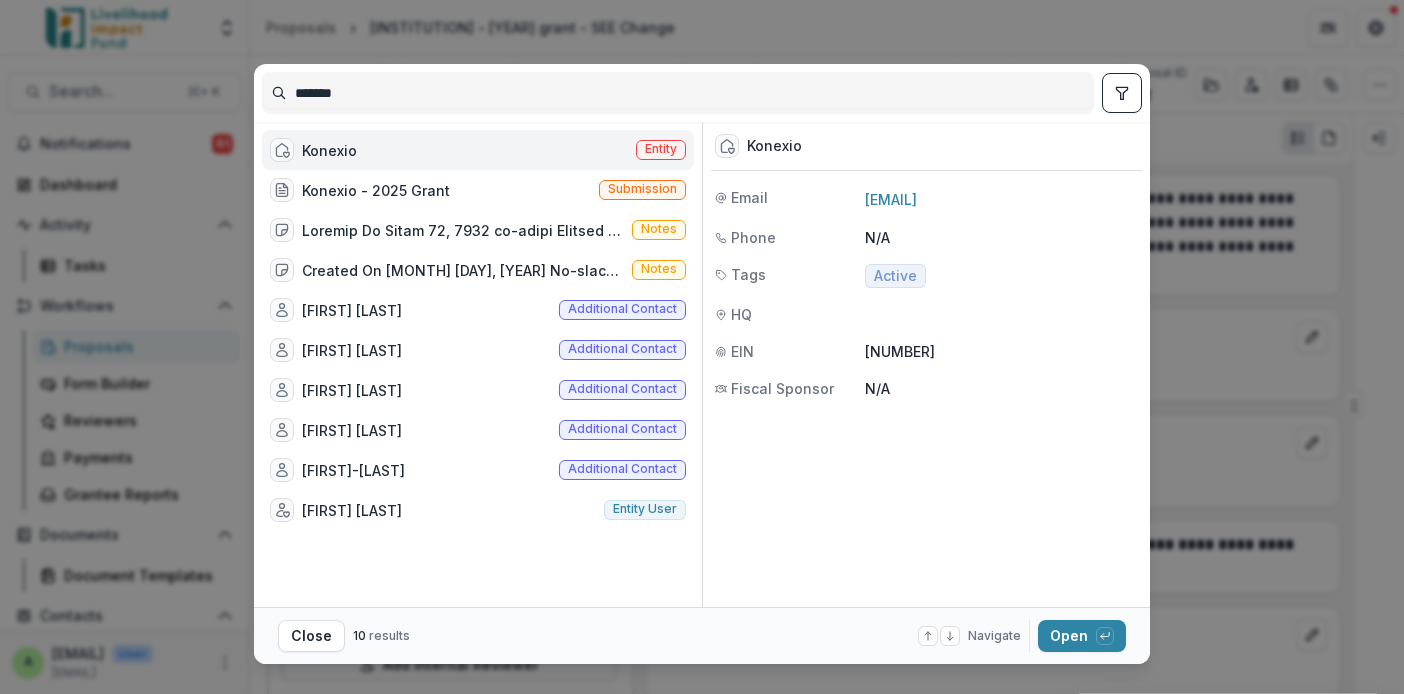 click on "Konexio Entity" at bounding box center [478, 150] 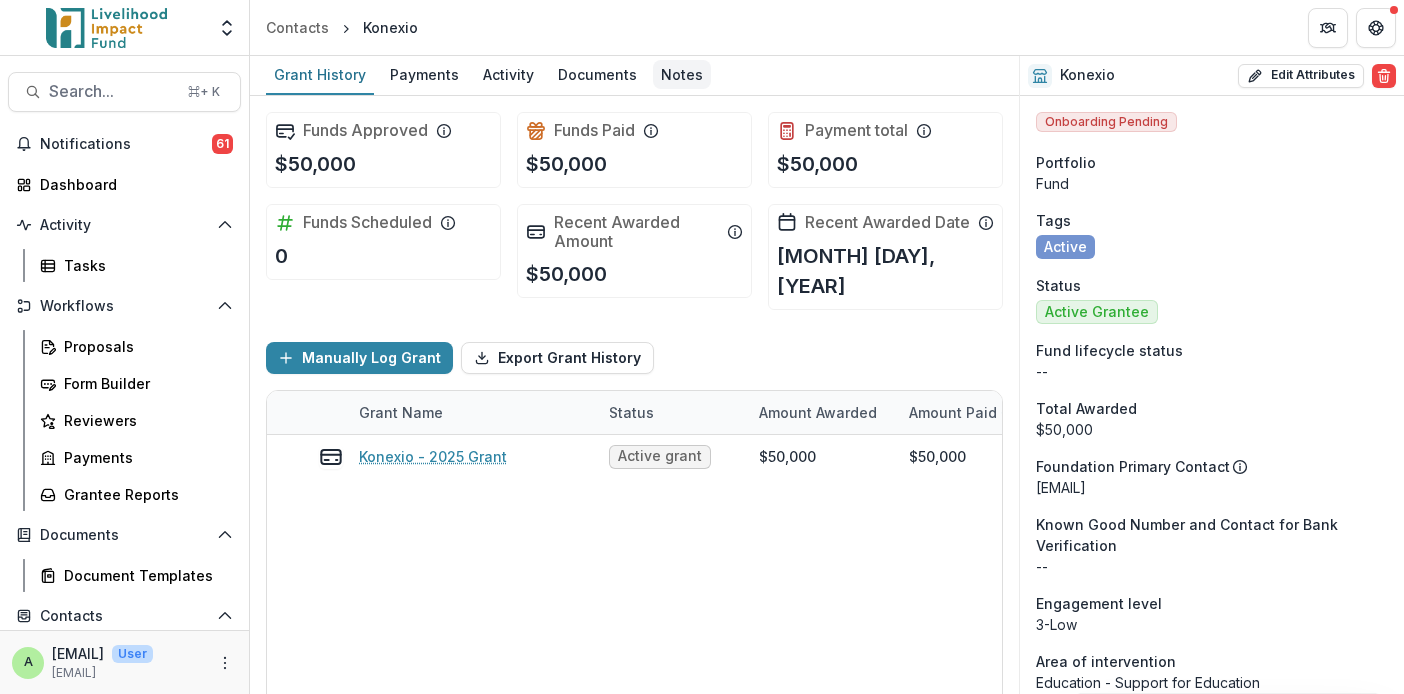 click on "Notes" at bounding box center (682, 74) 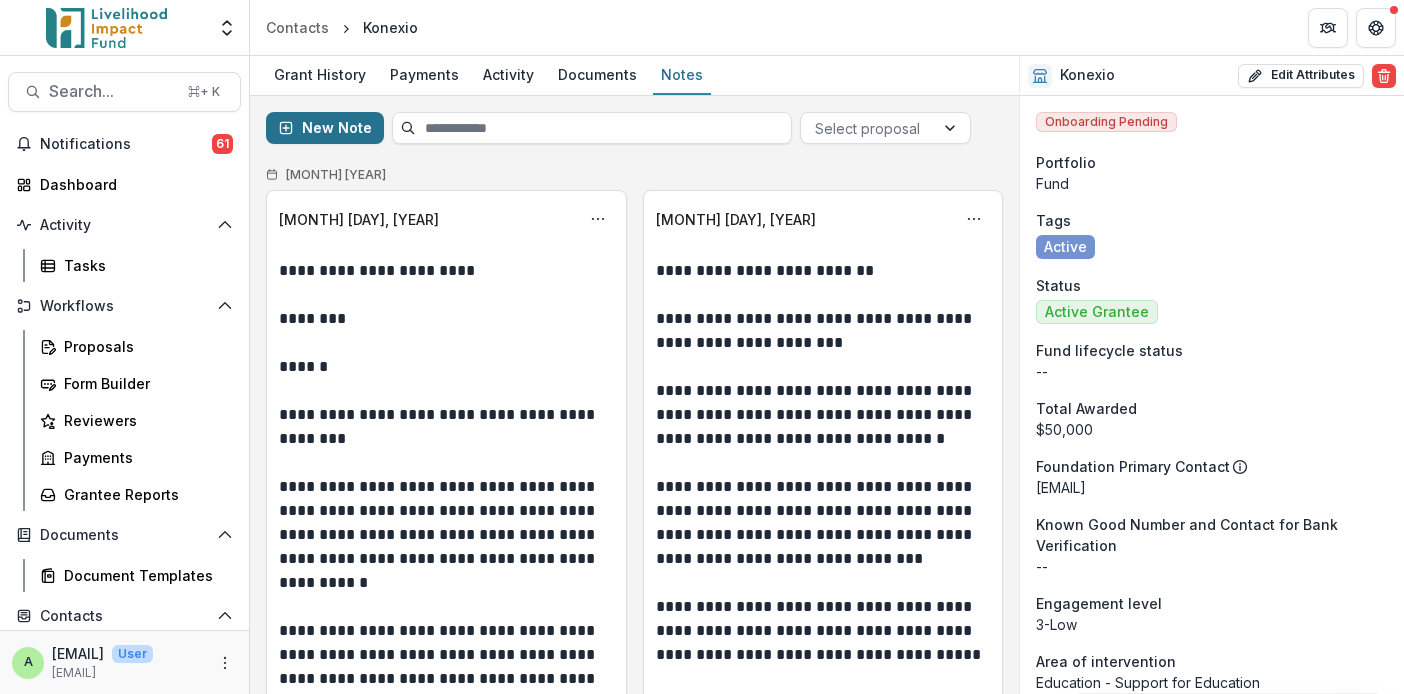 click on "New Note" at bounding box center [325, 128] 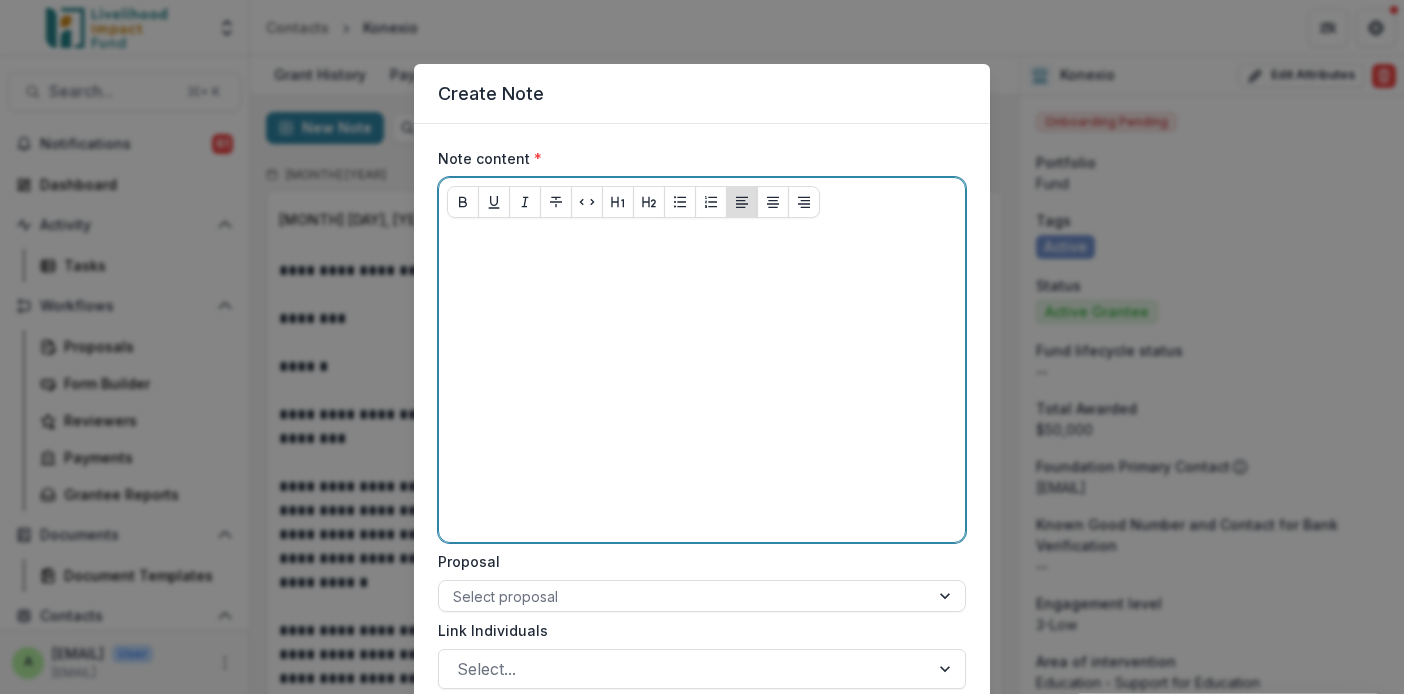 type 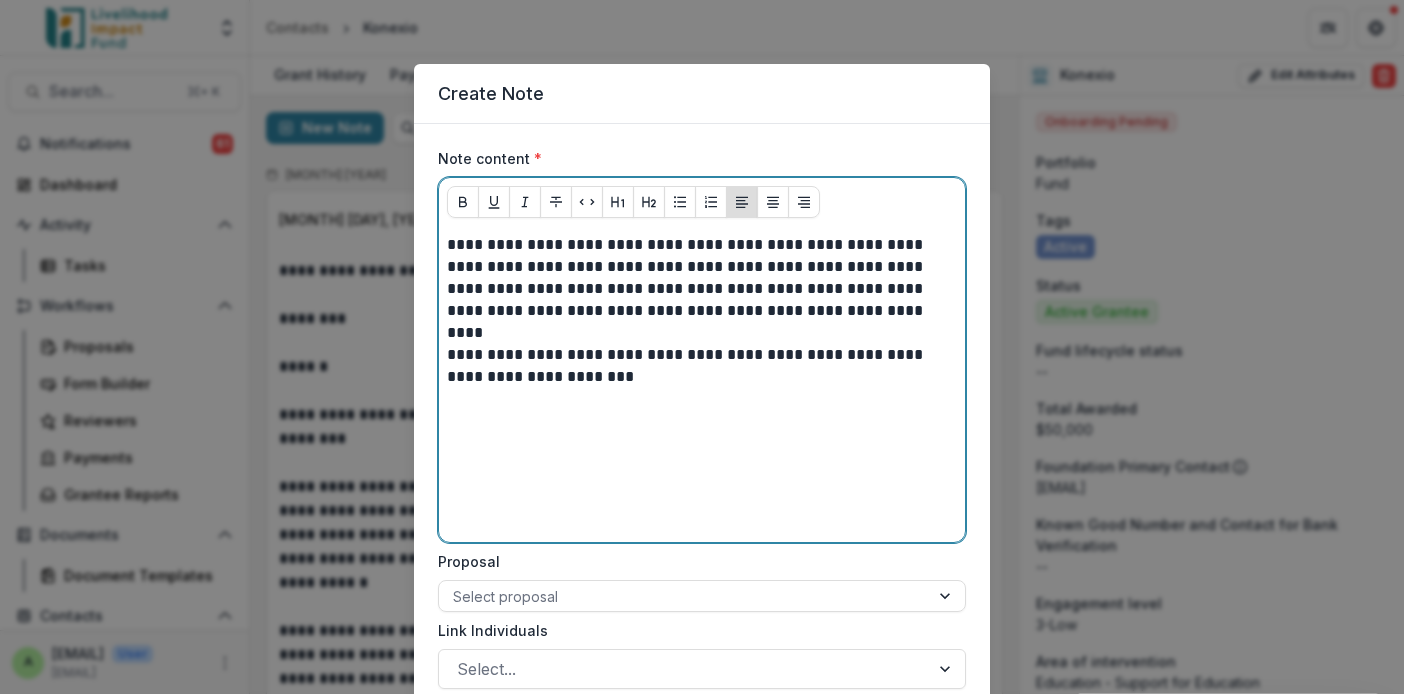 click on "**********" at bounding box center (702, 366) 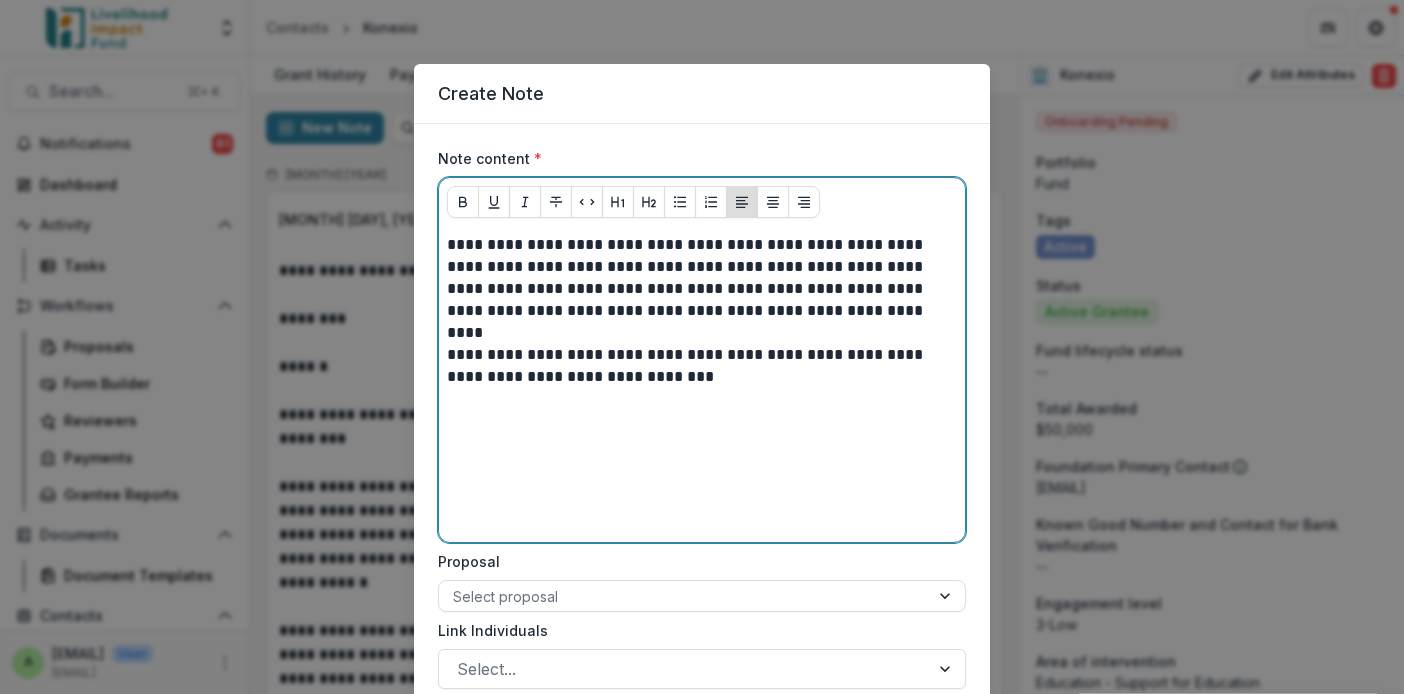drag, startPoint x: 804, startPoint y: 389, endPoint x: 793, endPoint y: 379, distance: 14.866069 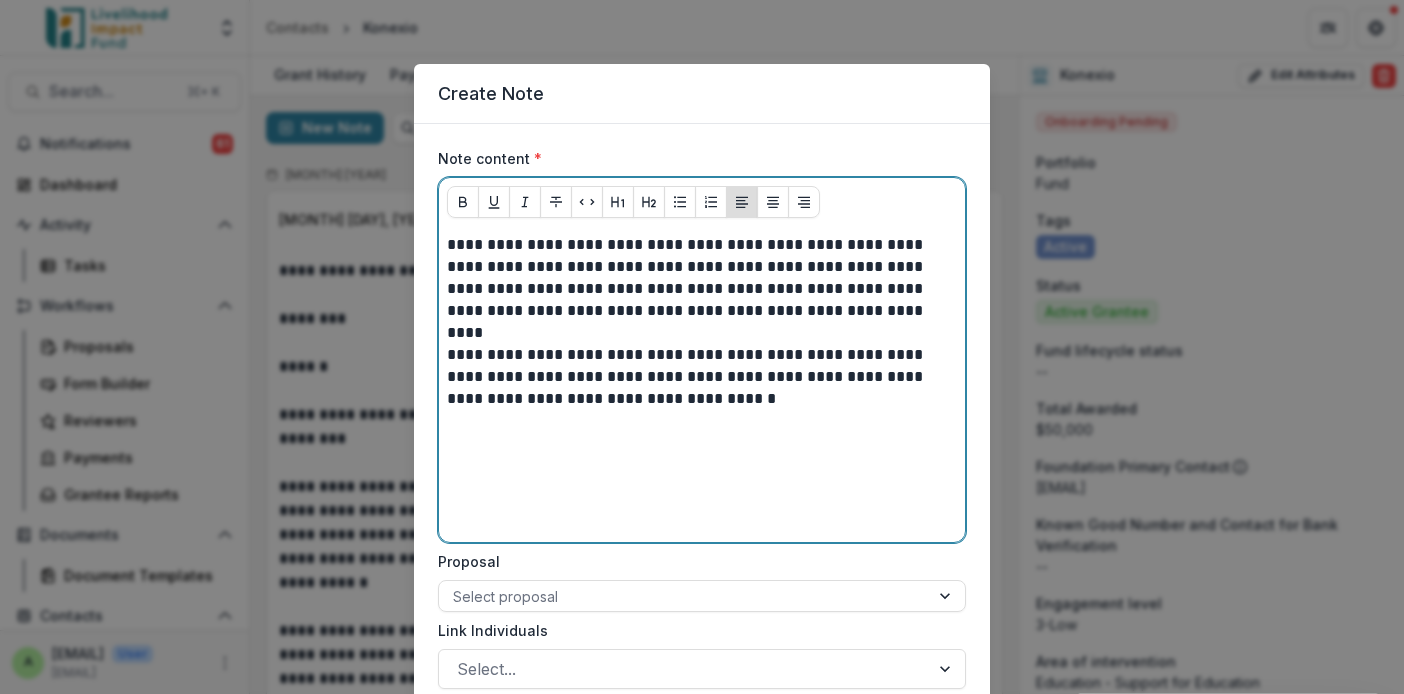 click on "**********" at bounding box center (702, 377) 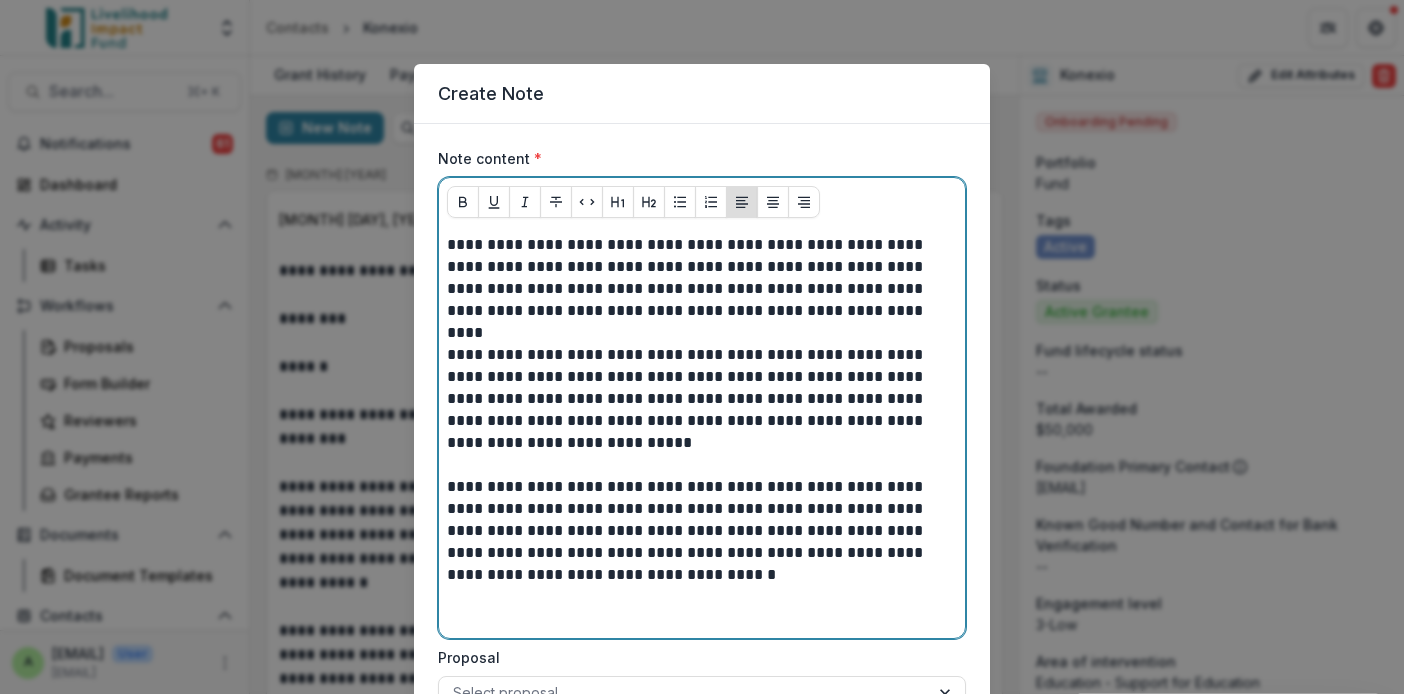 click on "**********" at bounding box center [702, 553] 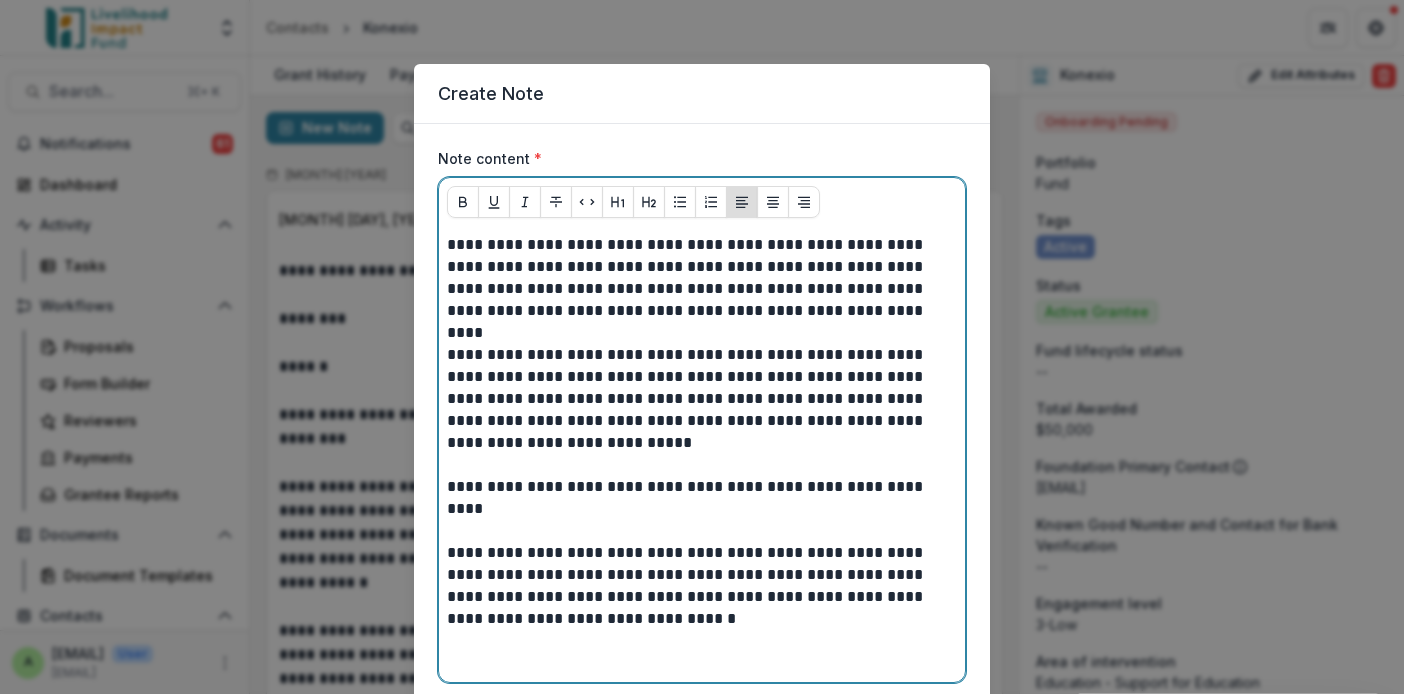 click on "**********" at bounding box center [702, 608] 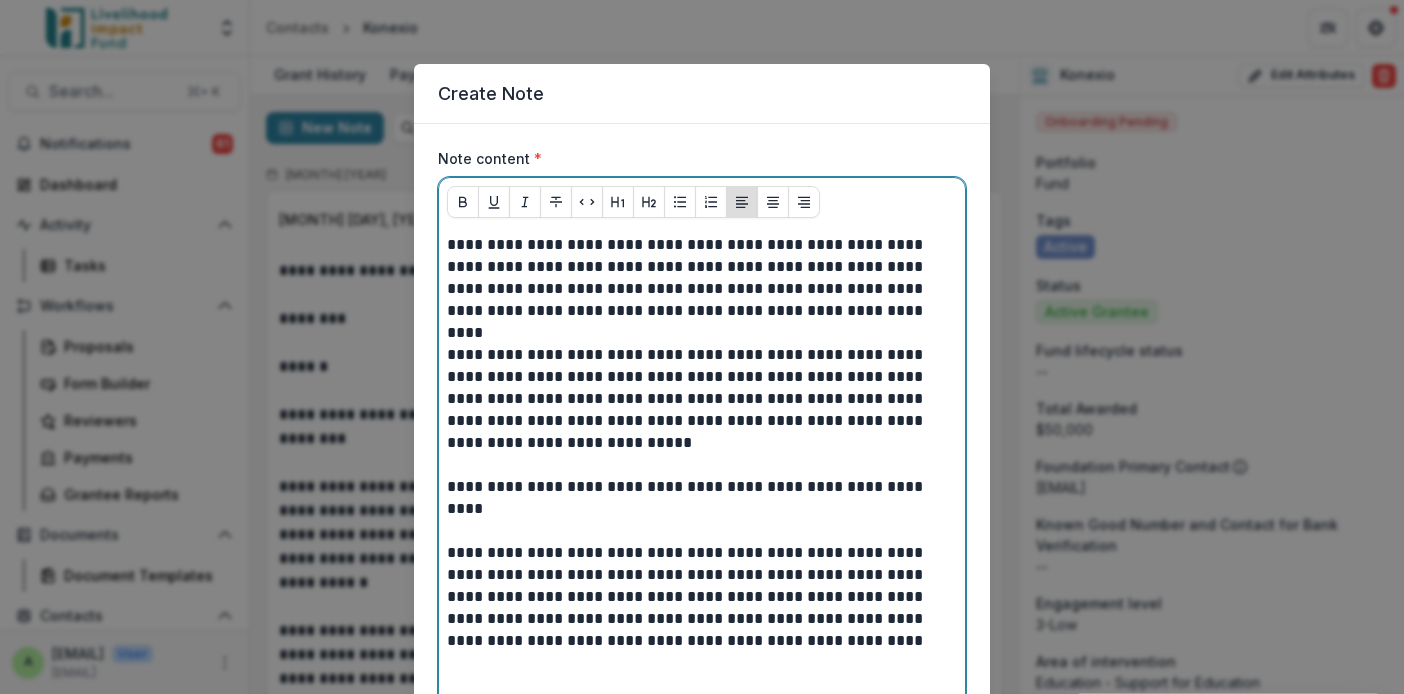 click on "**********" at bounding box center [702, 619] 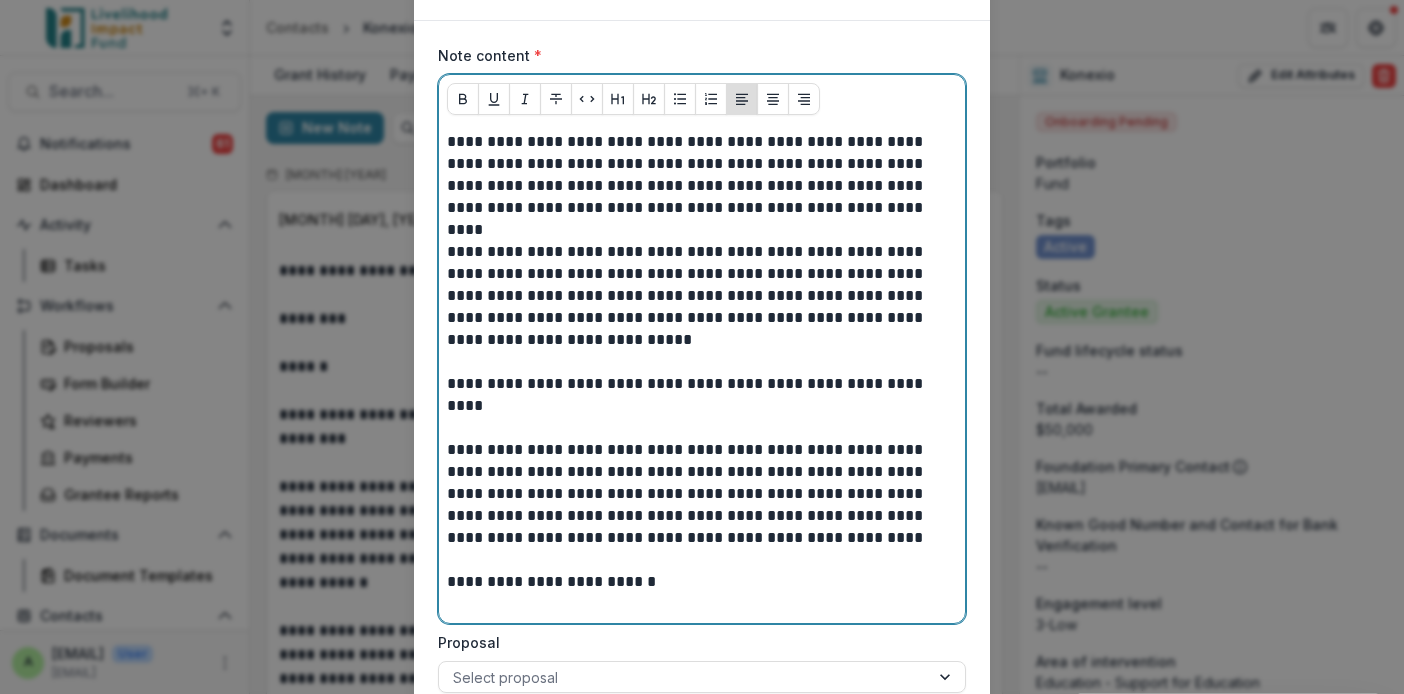 scroll, scrollTop: 110, scrollLeft: 0, axis: vertical 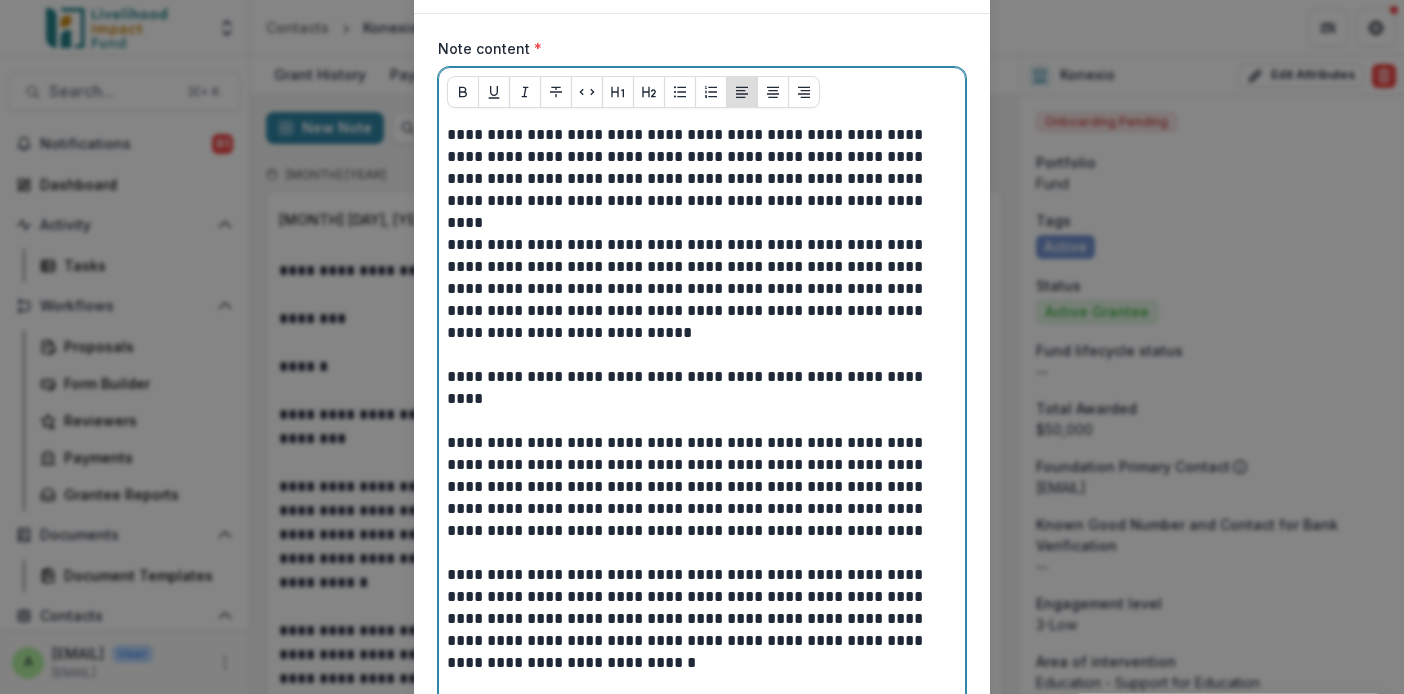 click on "**********" at bounding box center (702, 630) 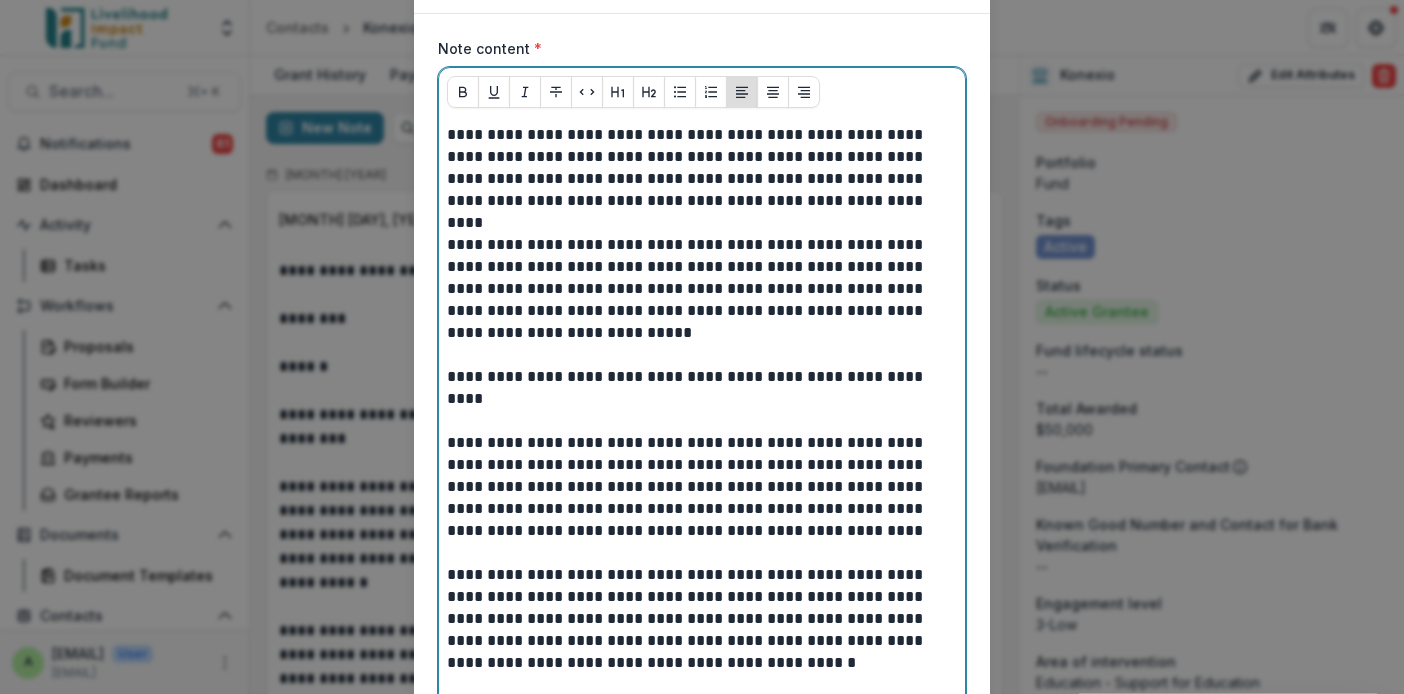 click on "**********" at bounding box center (702, 630) 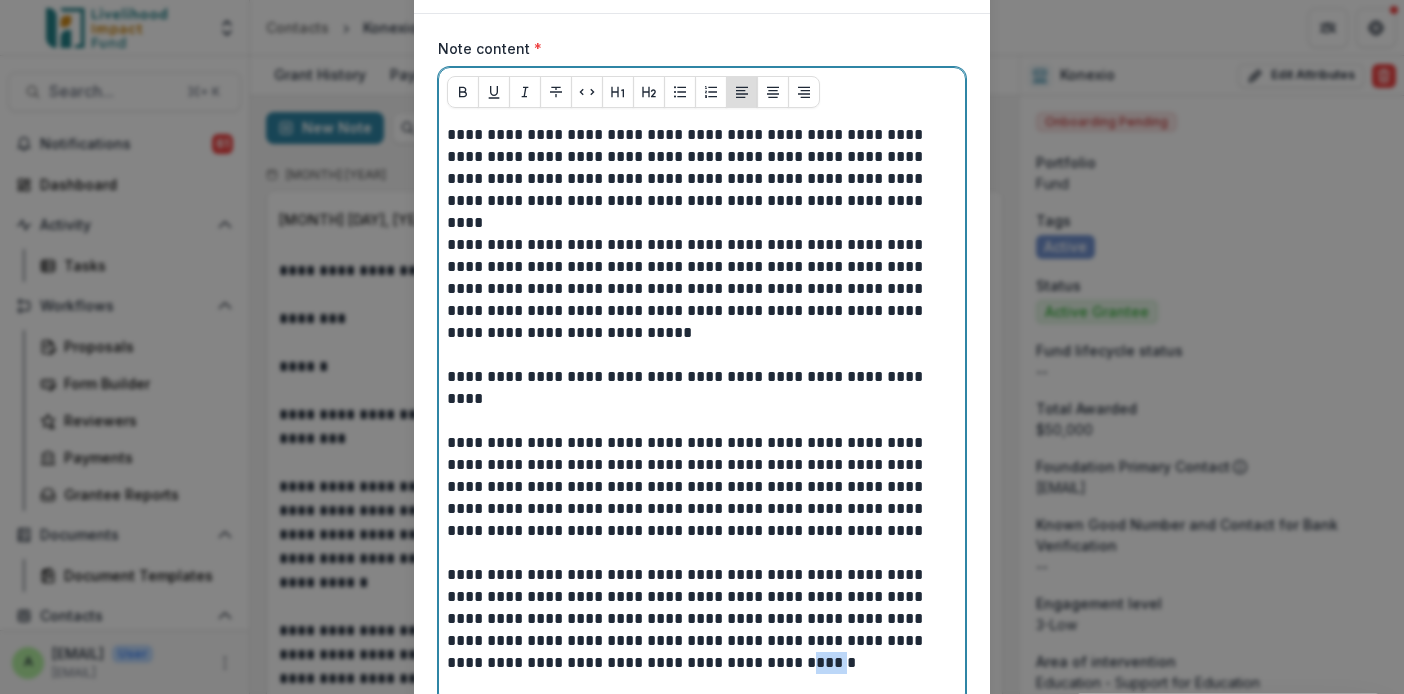 click on "**********" at bounding box center [702, 630] 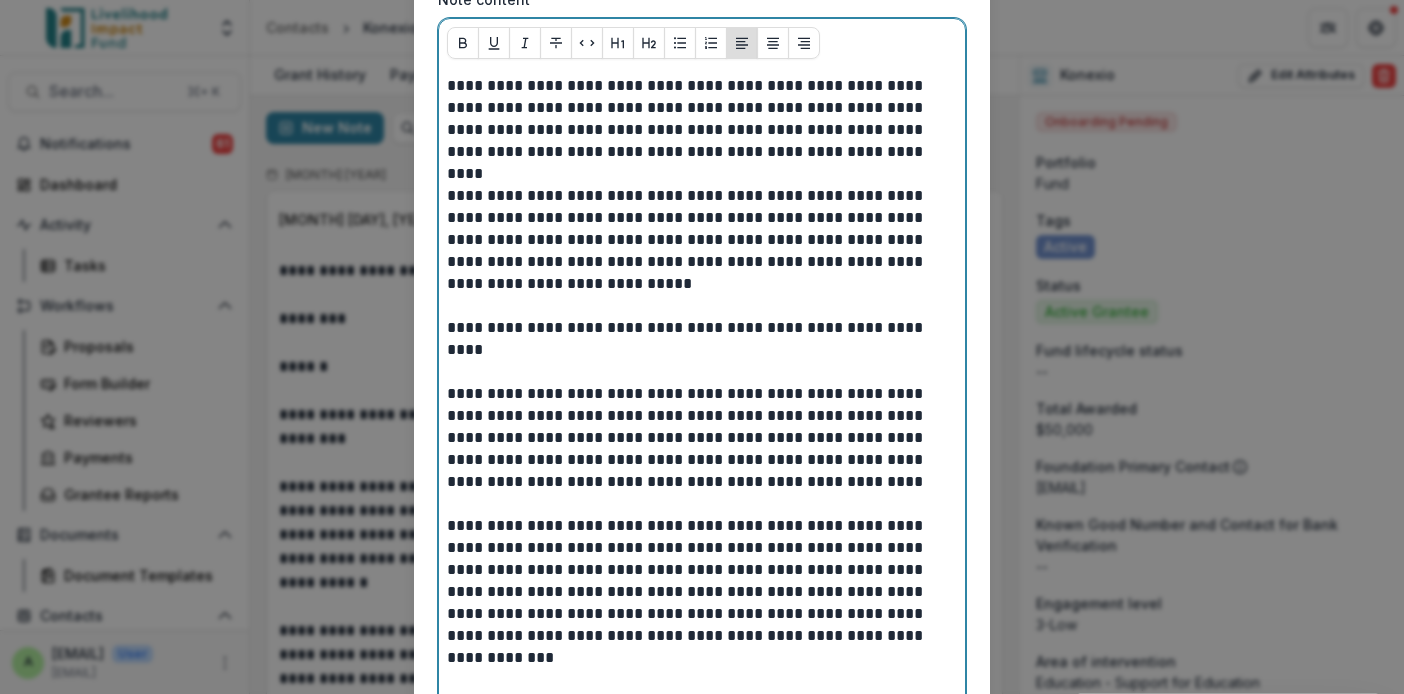 scroll, scrollTop: 181, scrollLeft: 0, axis: vertical 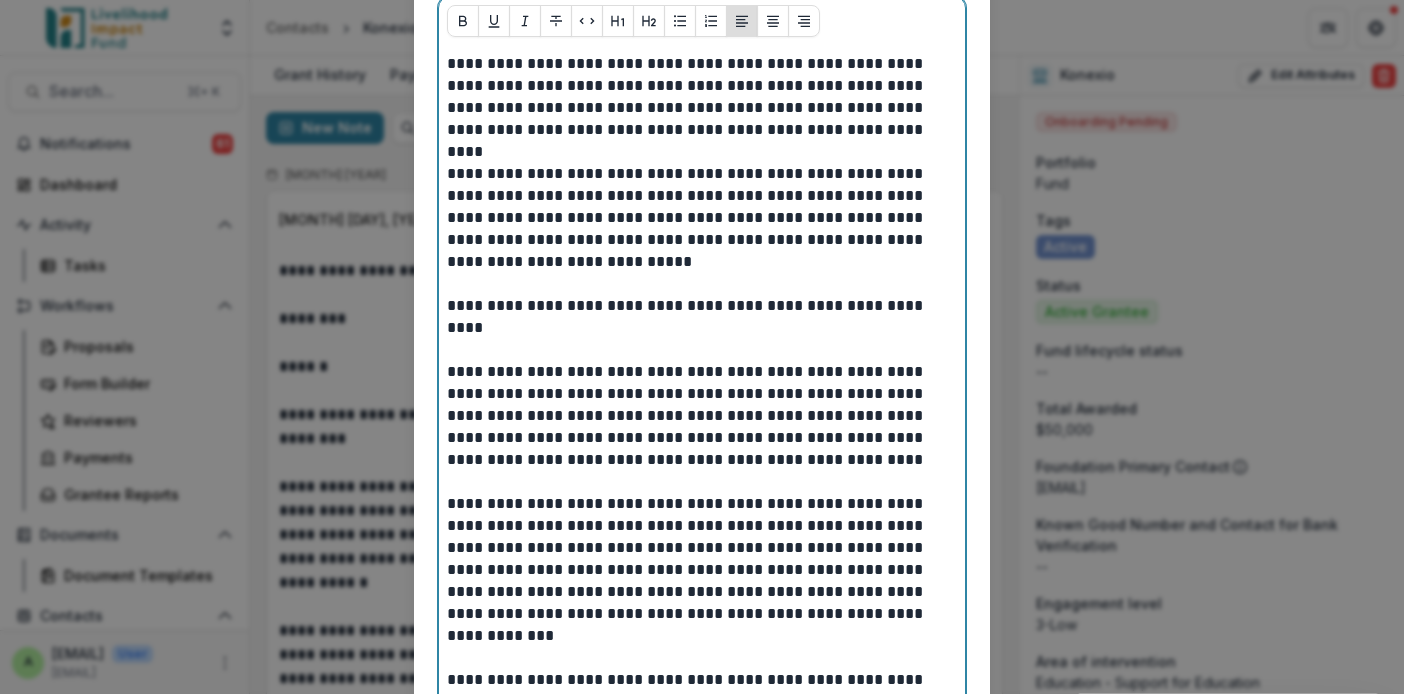 click on "**********" at bounding box center [702, 603] 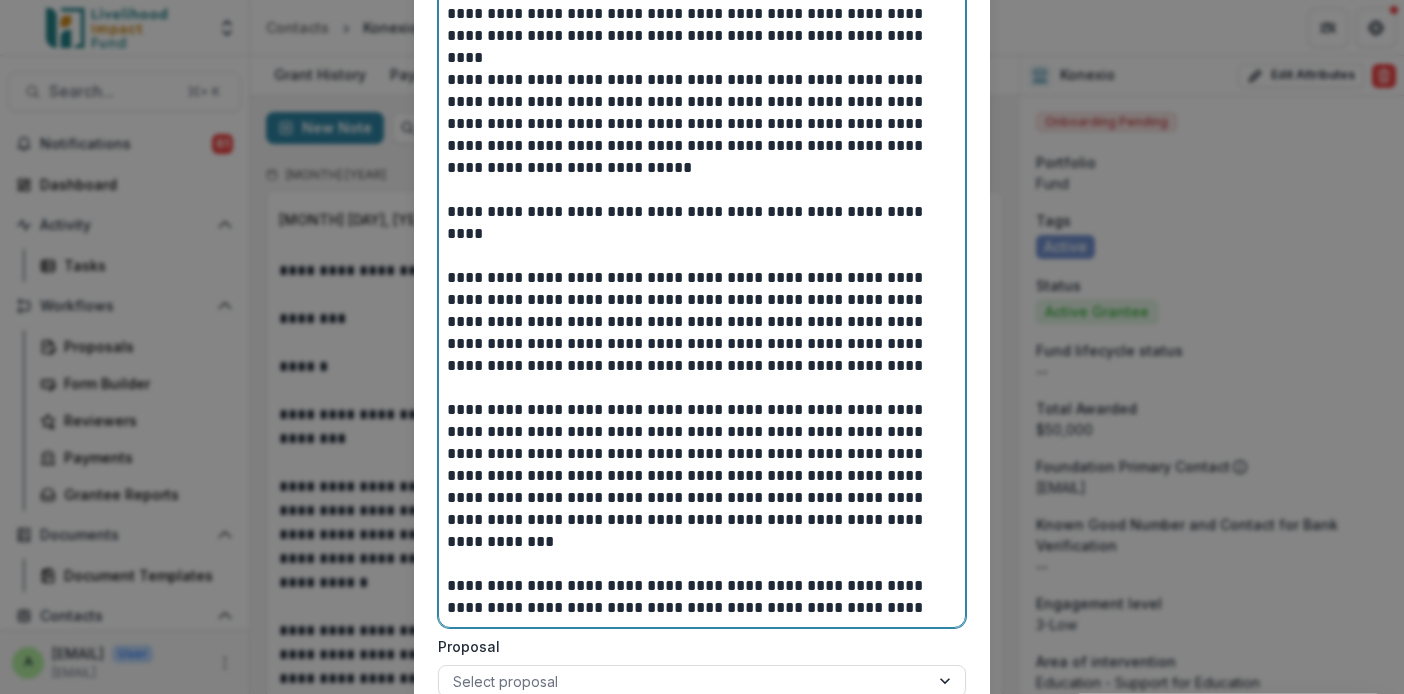 scroll, scrollTop: 289, scrollLeft: 0, axis: vertical 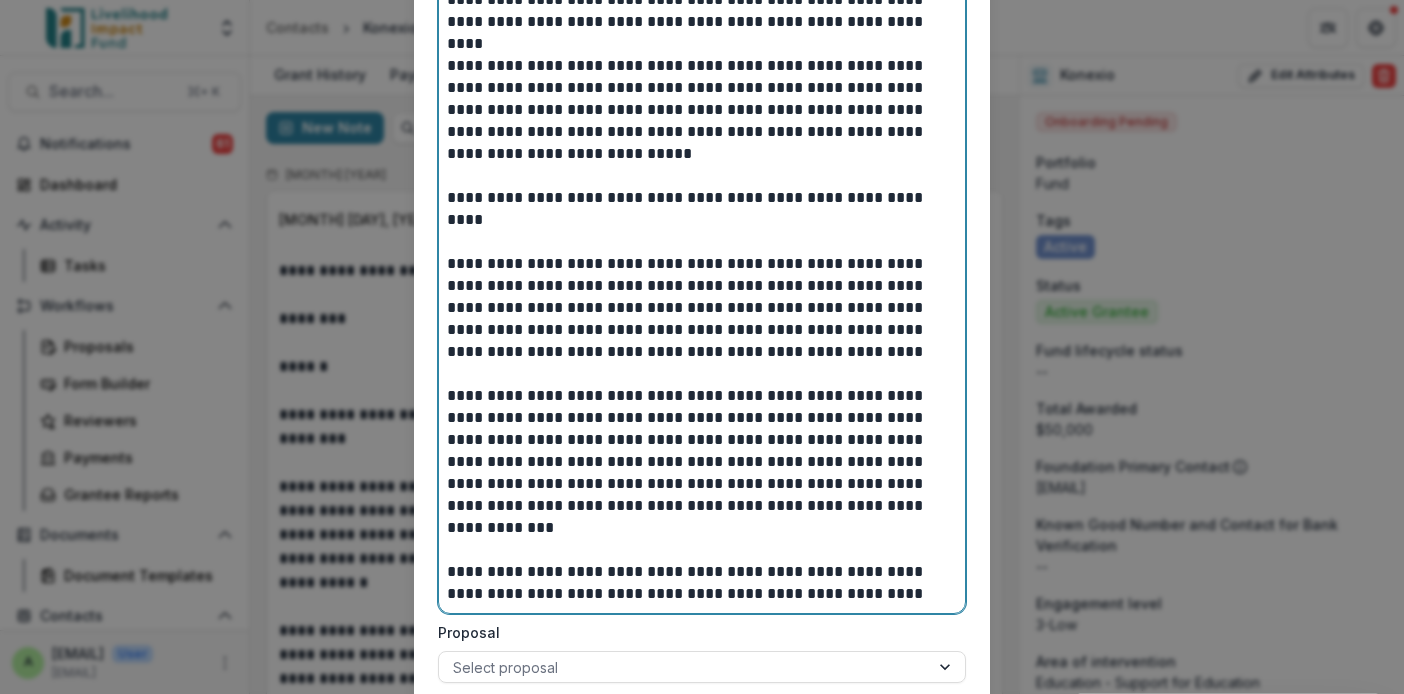 drag, startPoint x: 803, startPoint y: 486, endPoint x: 851, endPoint y: 476, distance: 49.0306 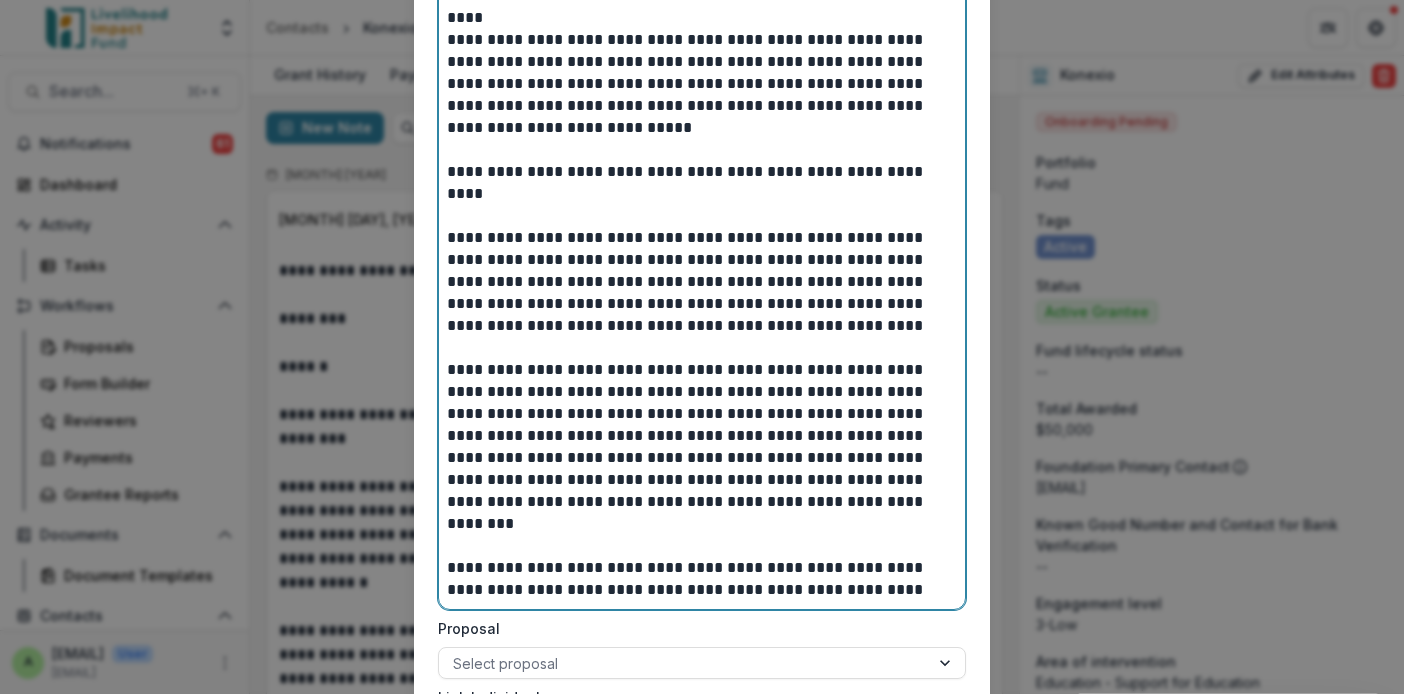 scroll, scrollTop: 328, scrollLeft: 0, axis: vertical 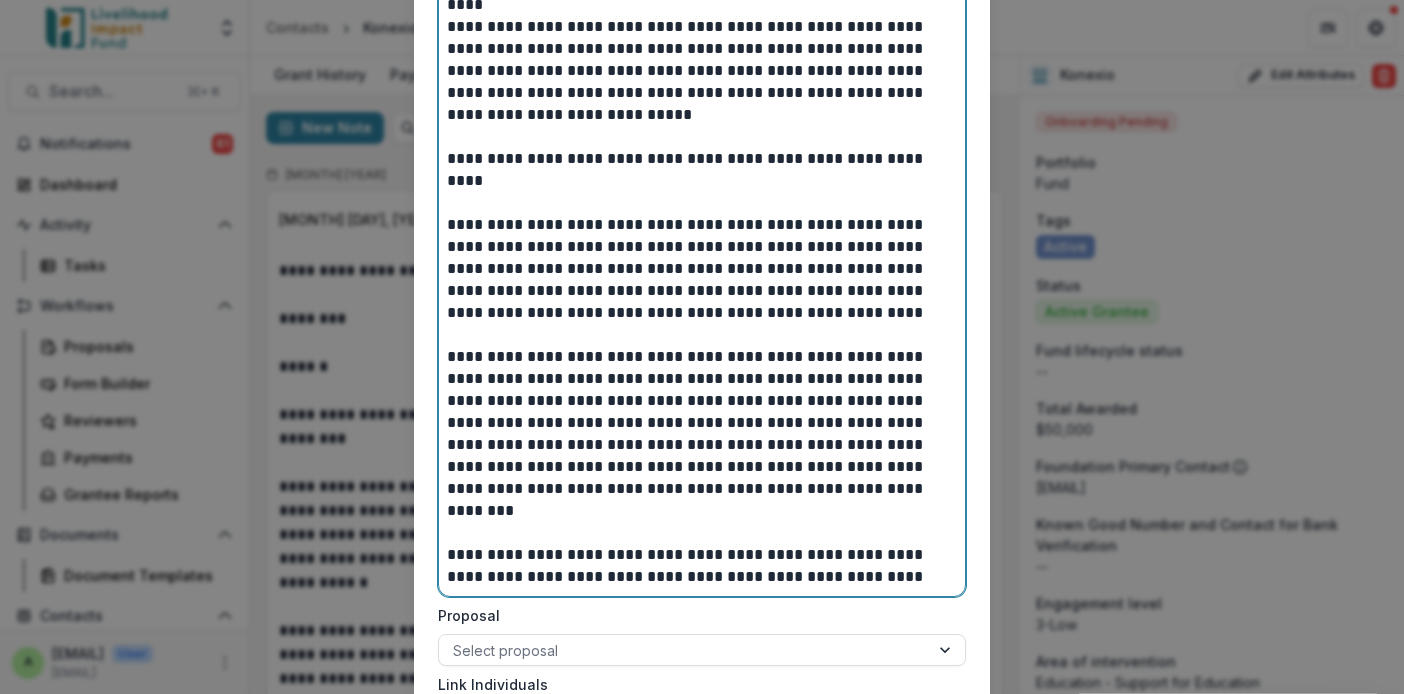 click on "**********" at bounding box center [702, 467] 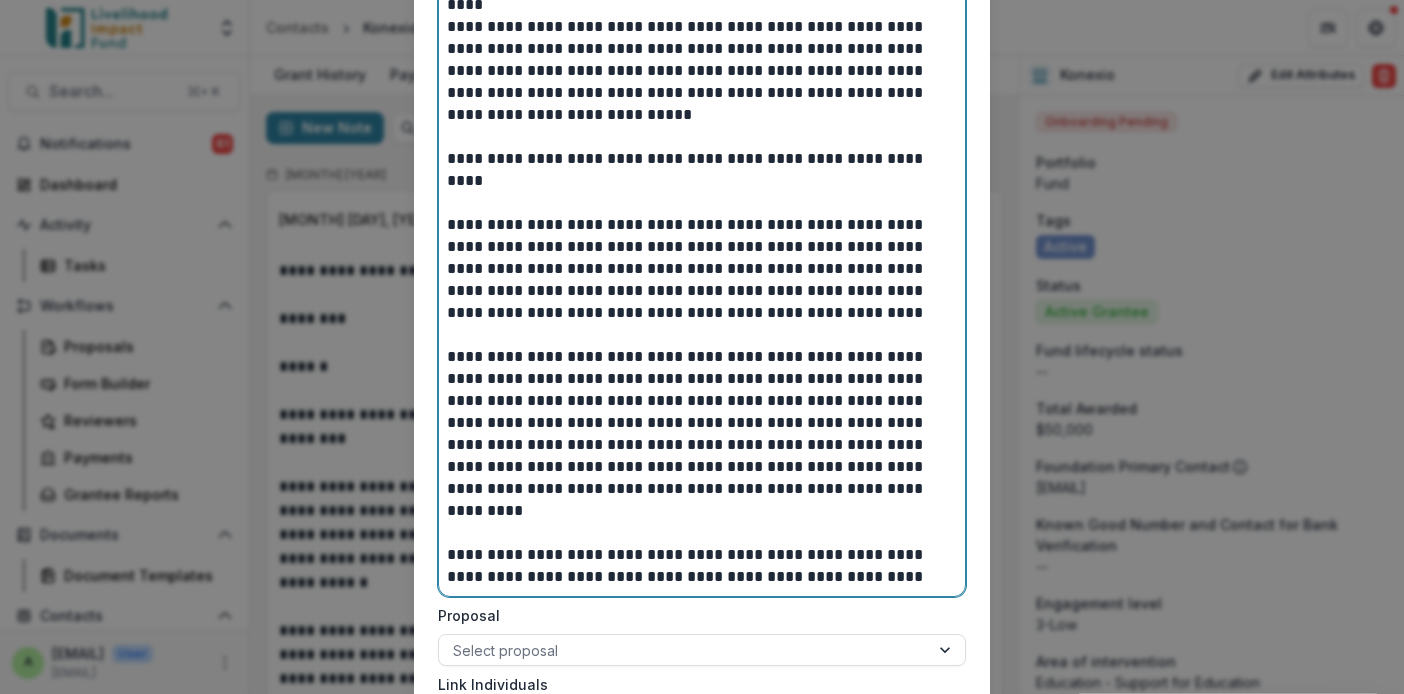 click on "**********" at bounding box center [702, 467] 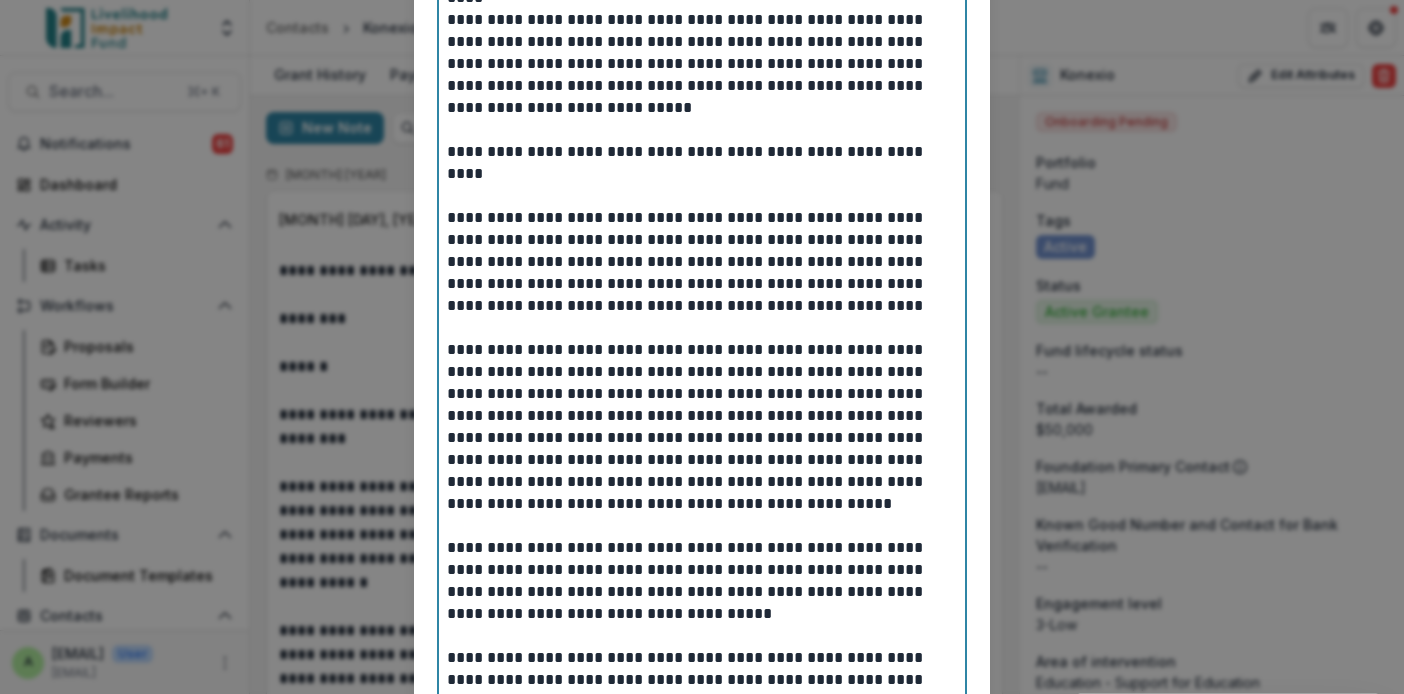 scroll, scrollTop: 357, scrollLeft: 0, axis: vertical 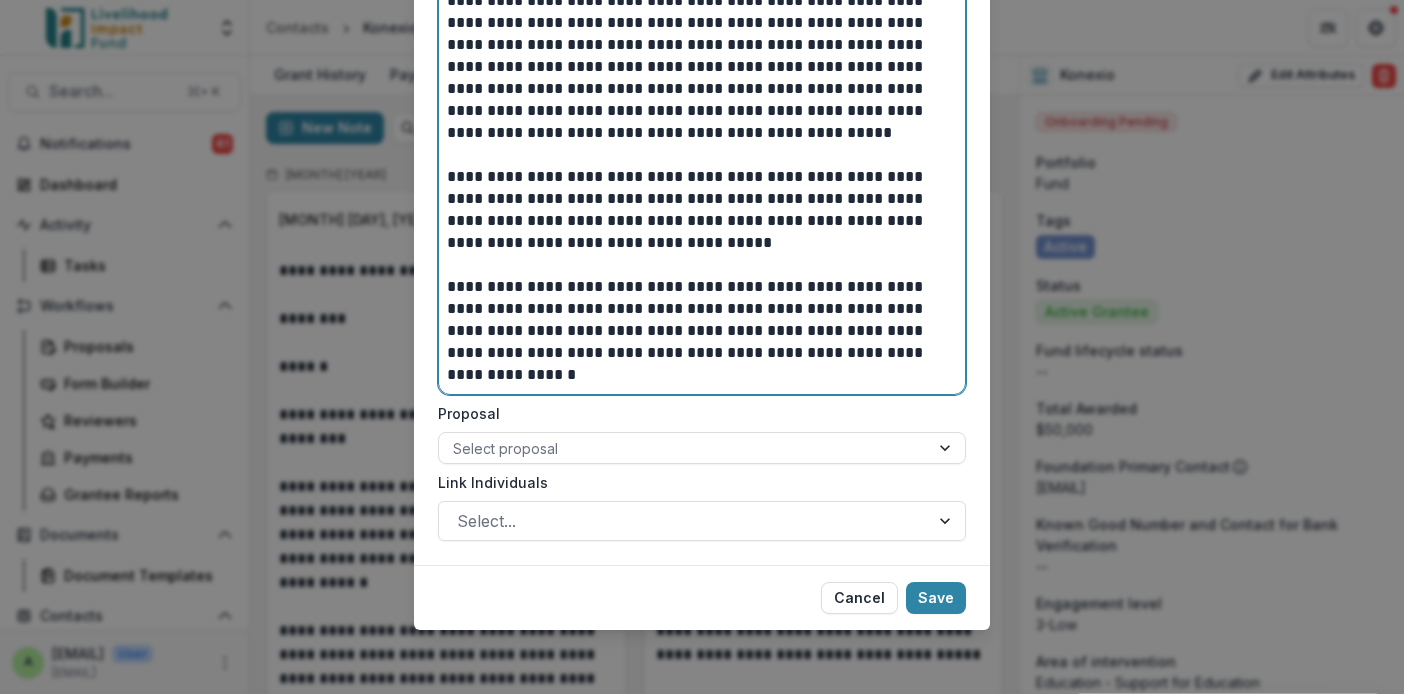 click on "**********" at bounding box center [702, 331] 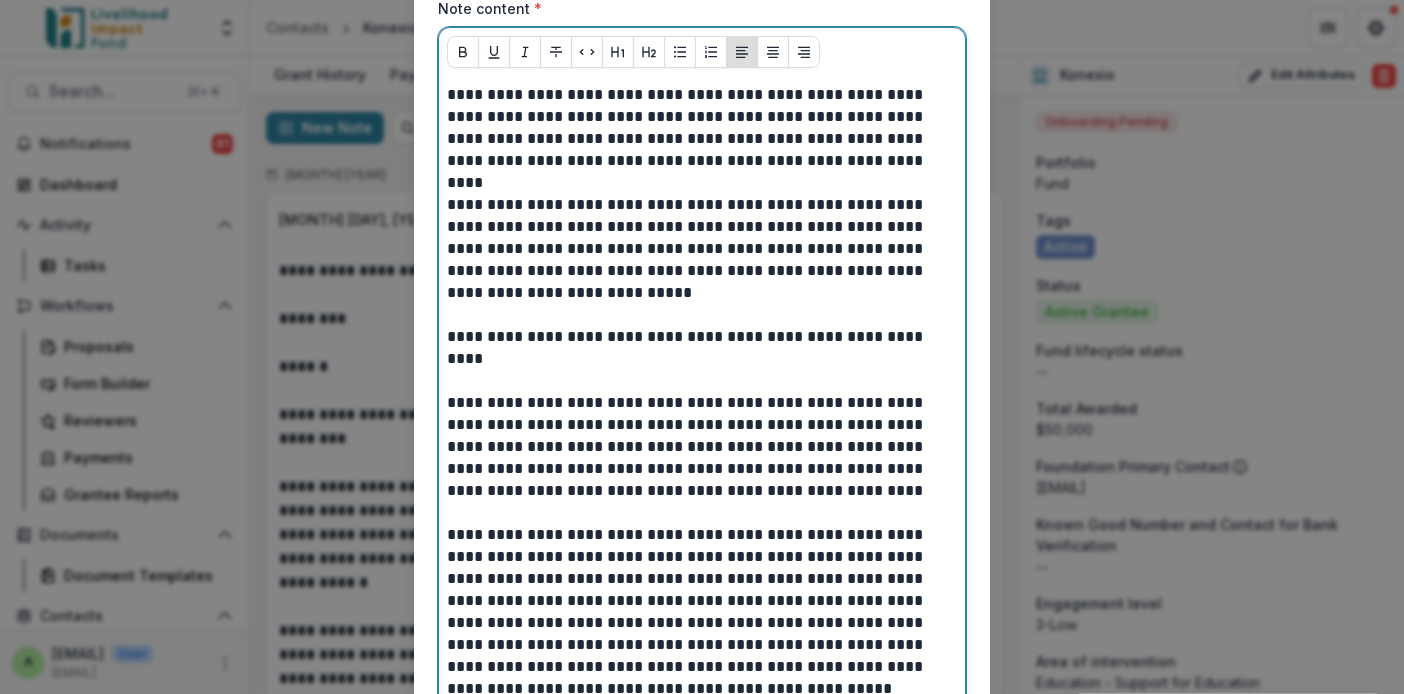 scroll, scrollTop: 0, scrollLeft: 0, axis: both 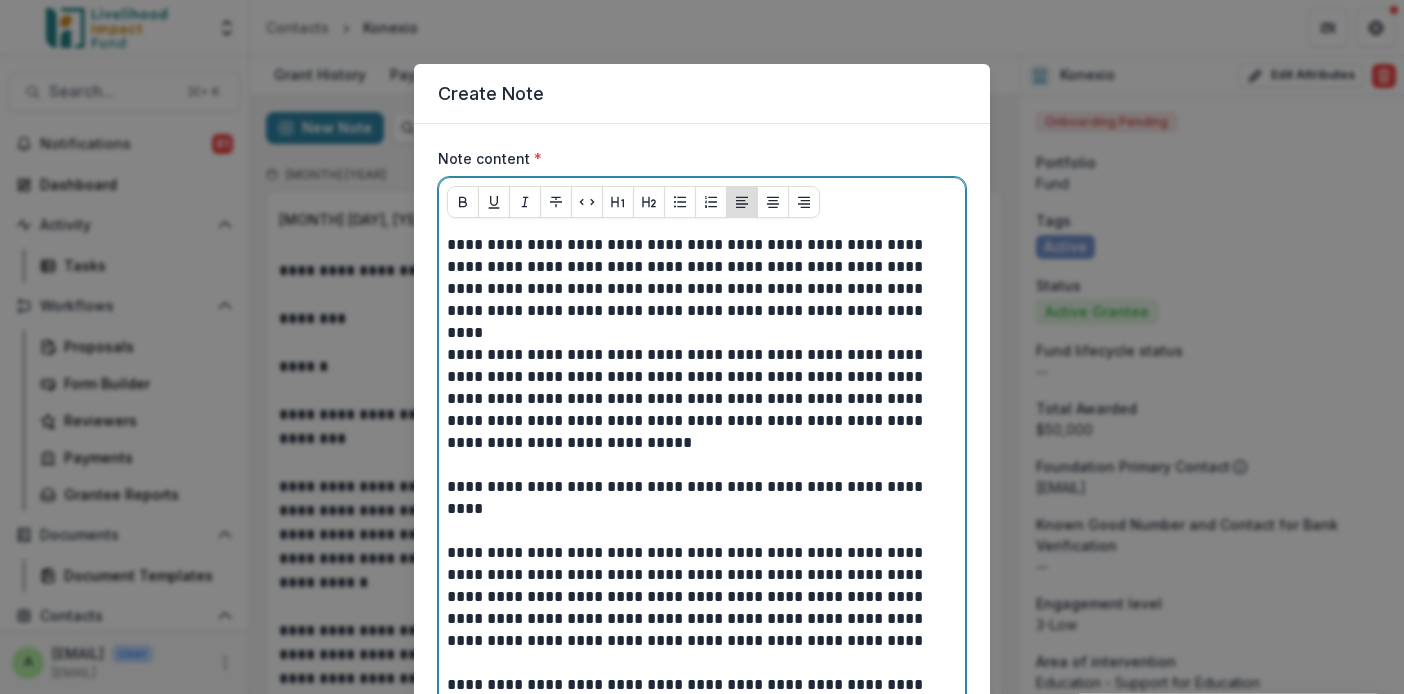 click on "**********" at bounding box center [702, 278] 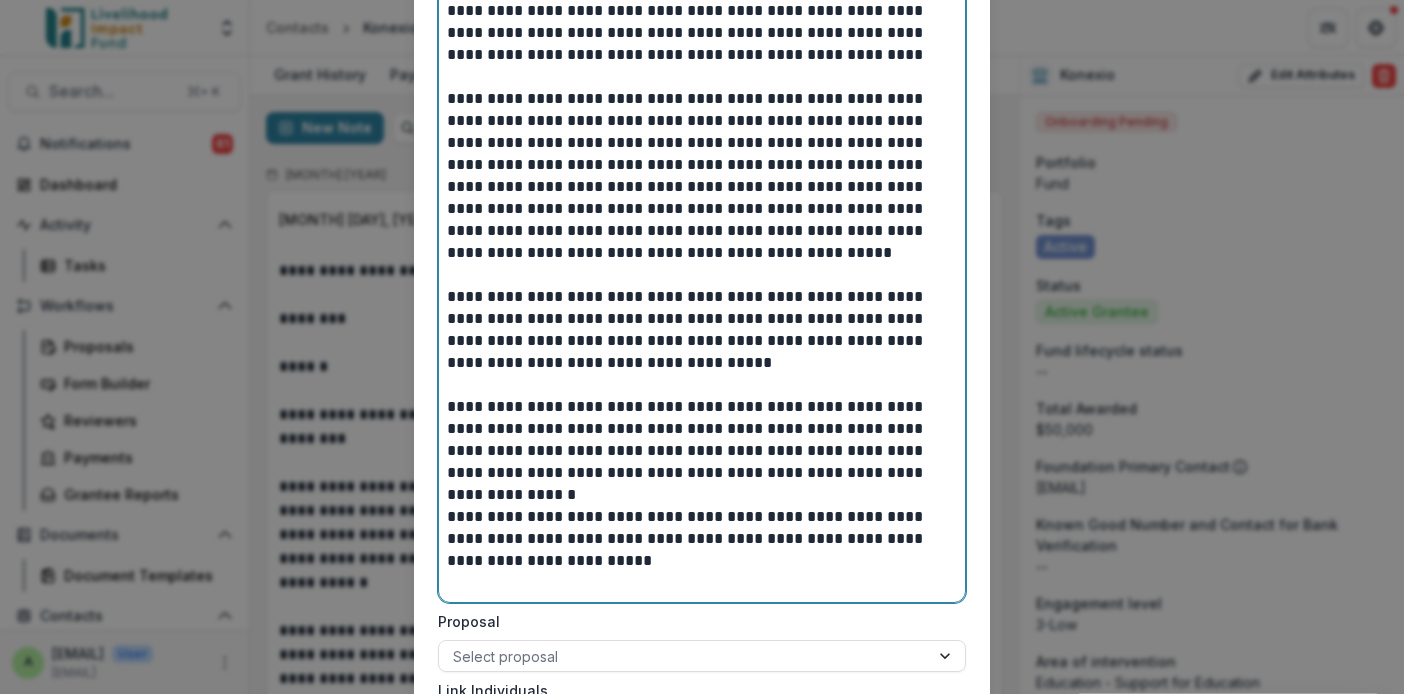scroll, scrollTop: 838, scrollLeft: 0, axis: vertical 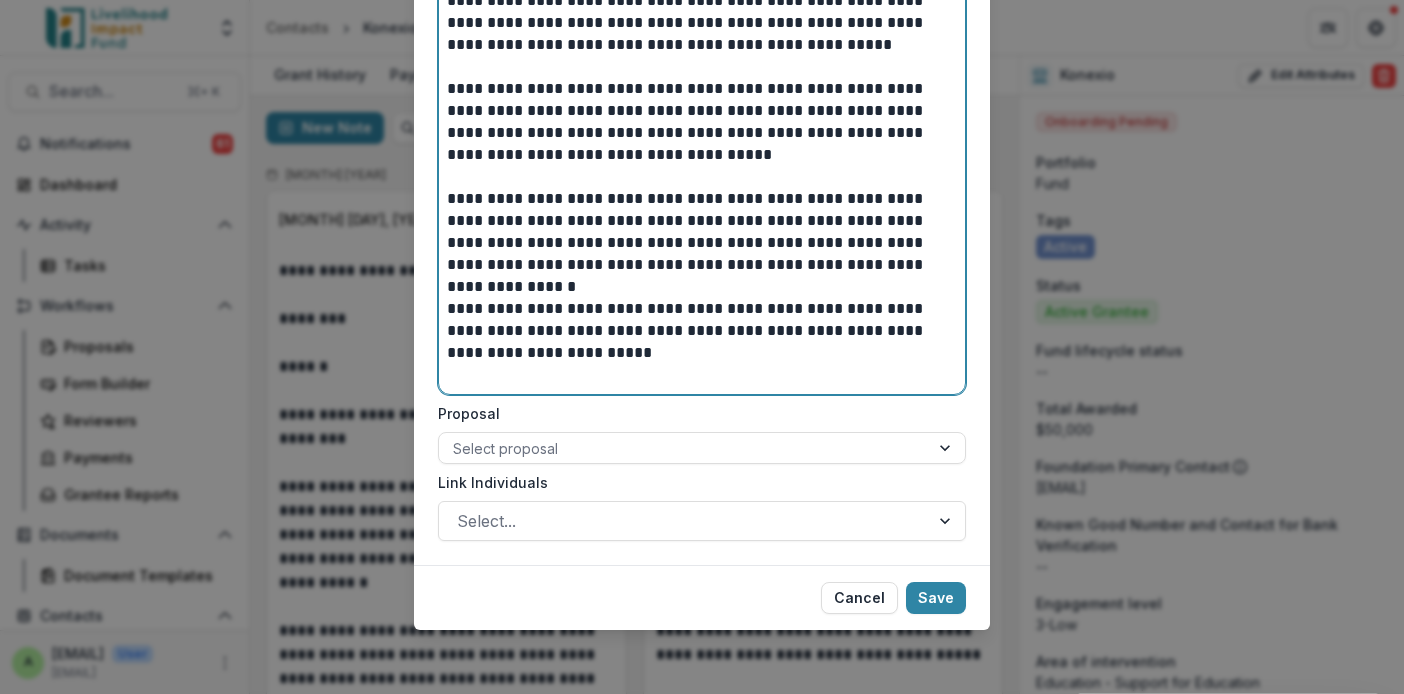 click on "**********" at bounding box center [702, 342] 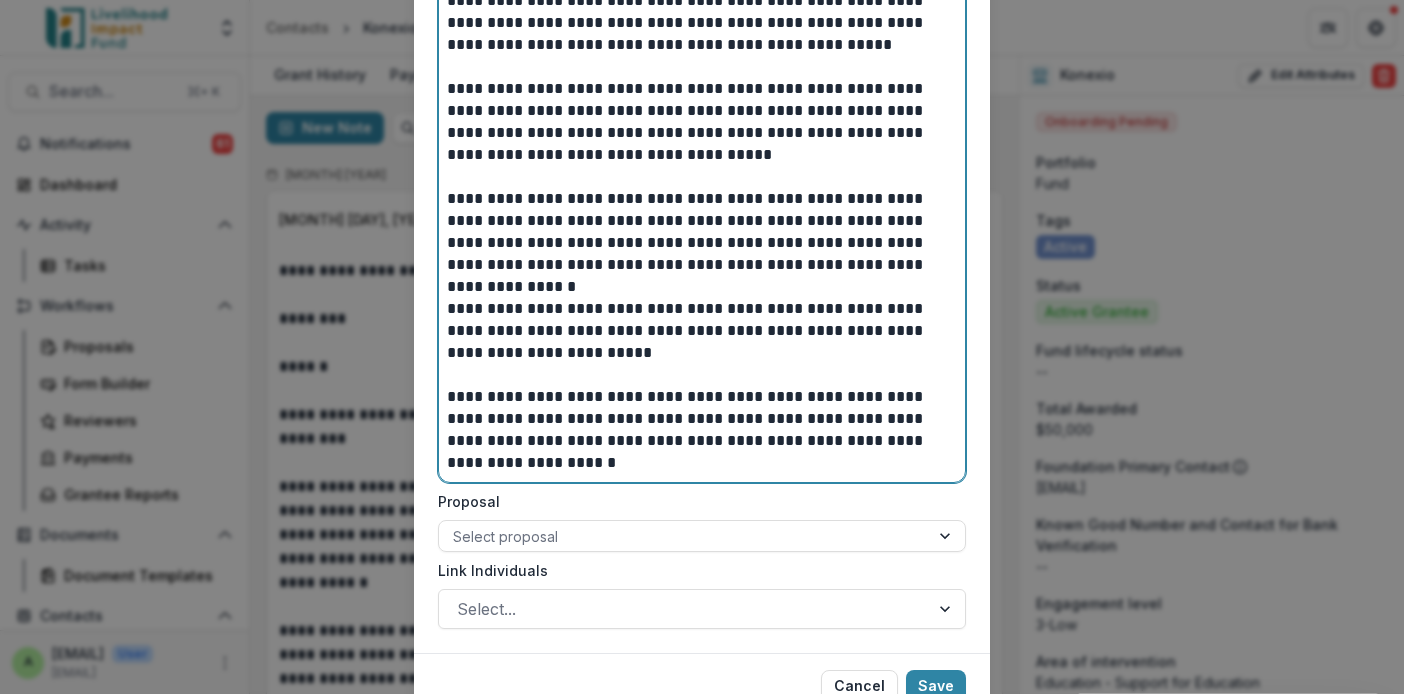 click on "**********" at bounding box center [702, 430] 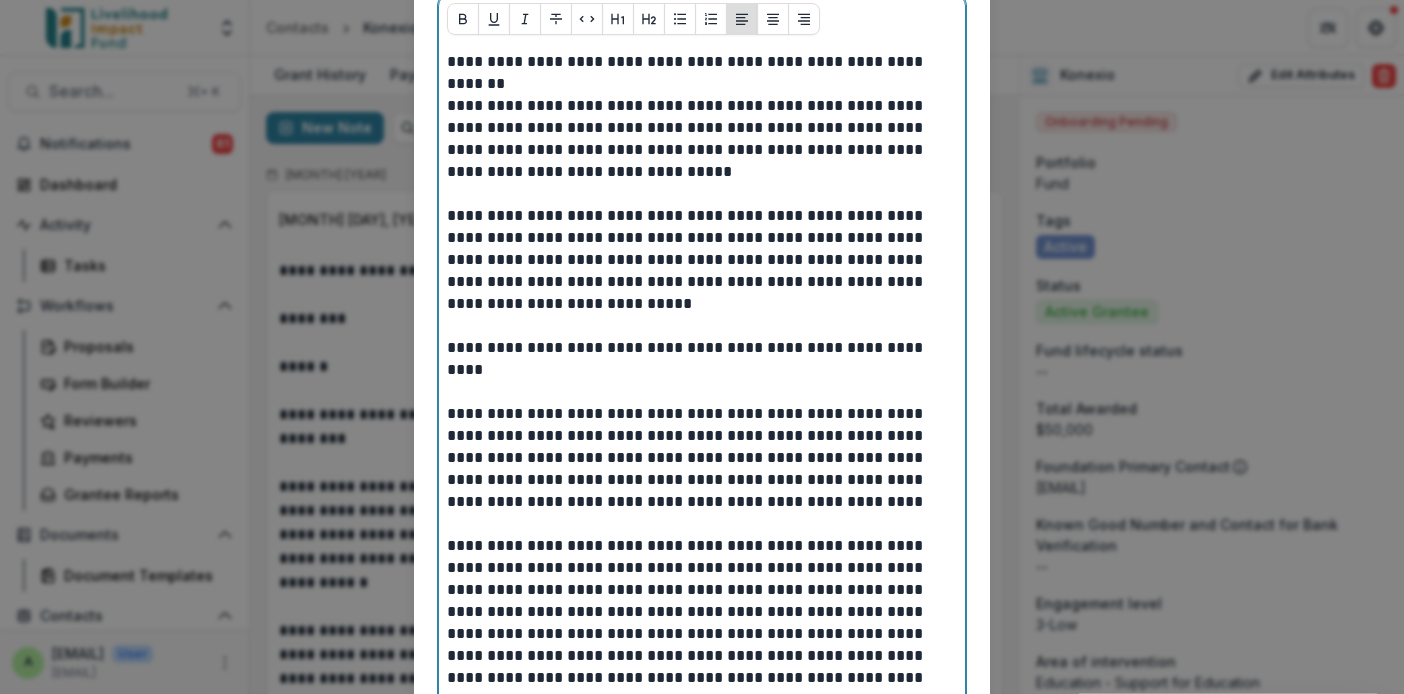 scroll, scrollTop: 0, scrollLeft: 0, axis: both 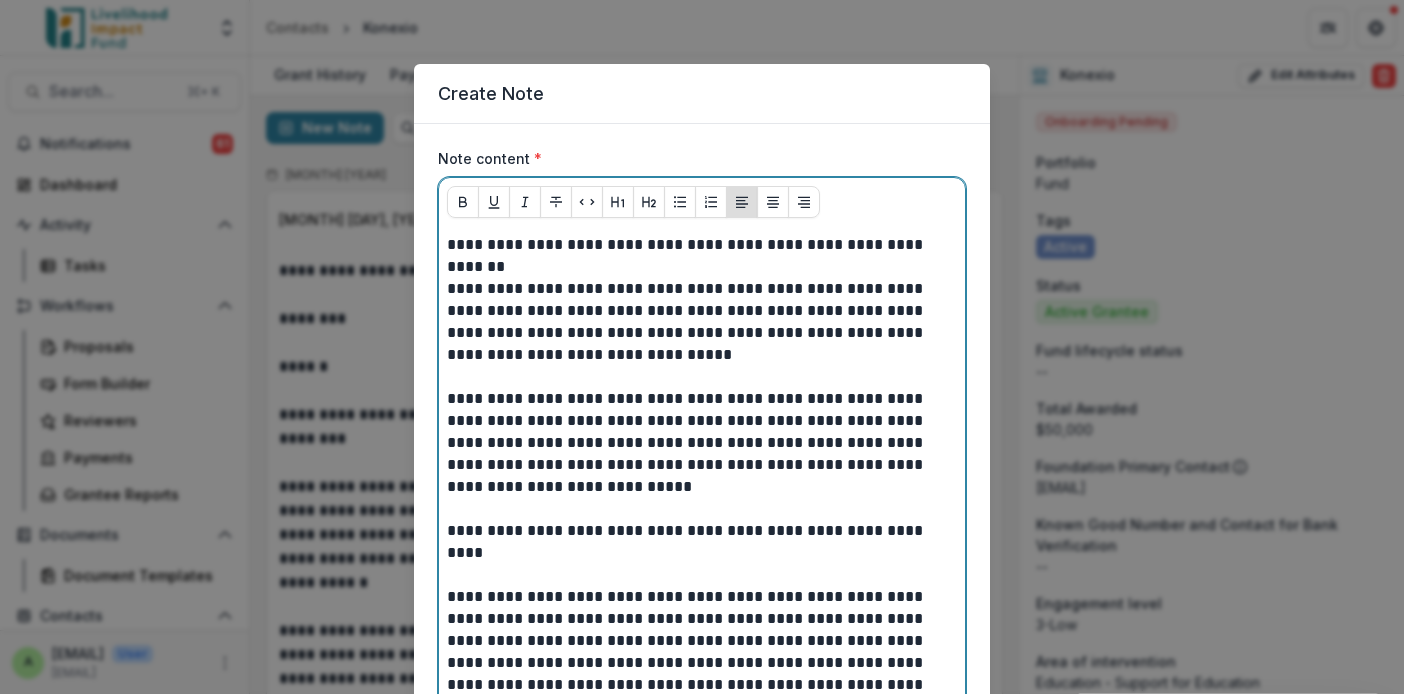 click on "**********" at bounding box center [702, 245] 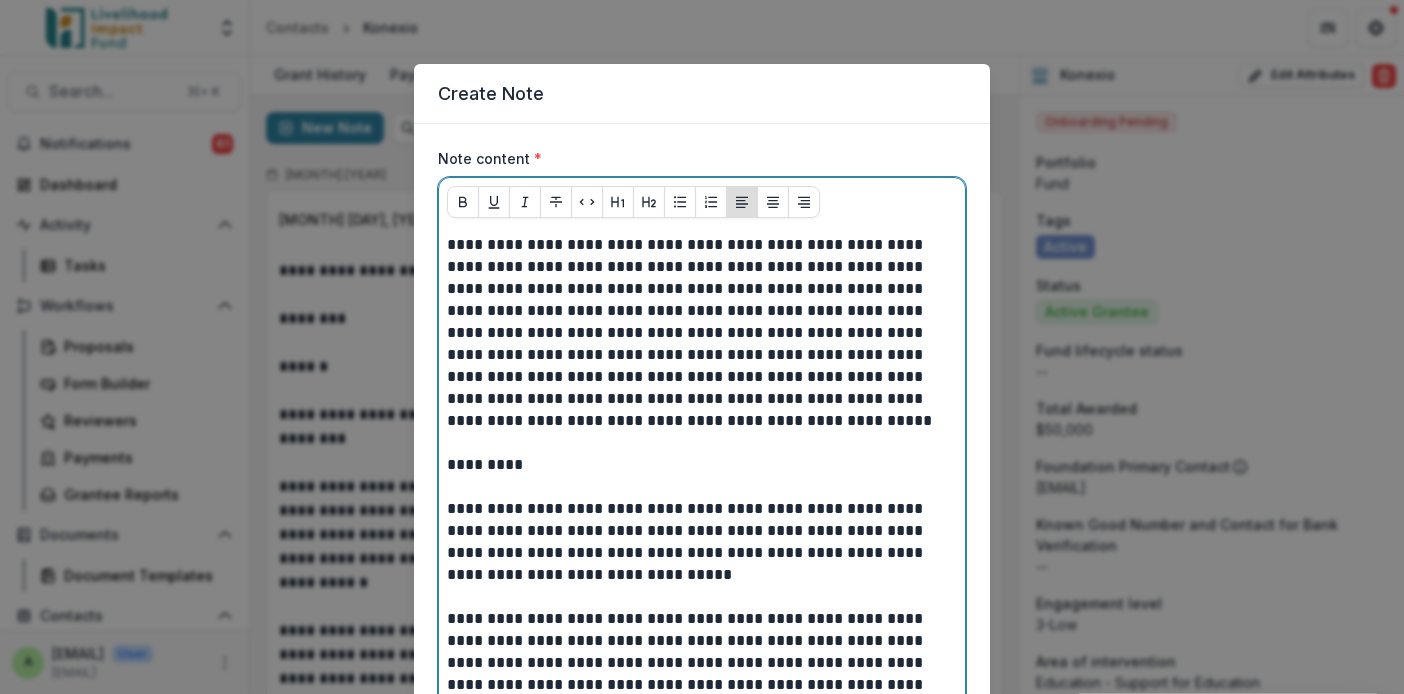 scroll, scrollTop: 1168, scrollLeft: 0, axis: vertical 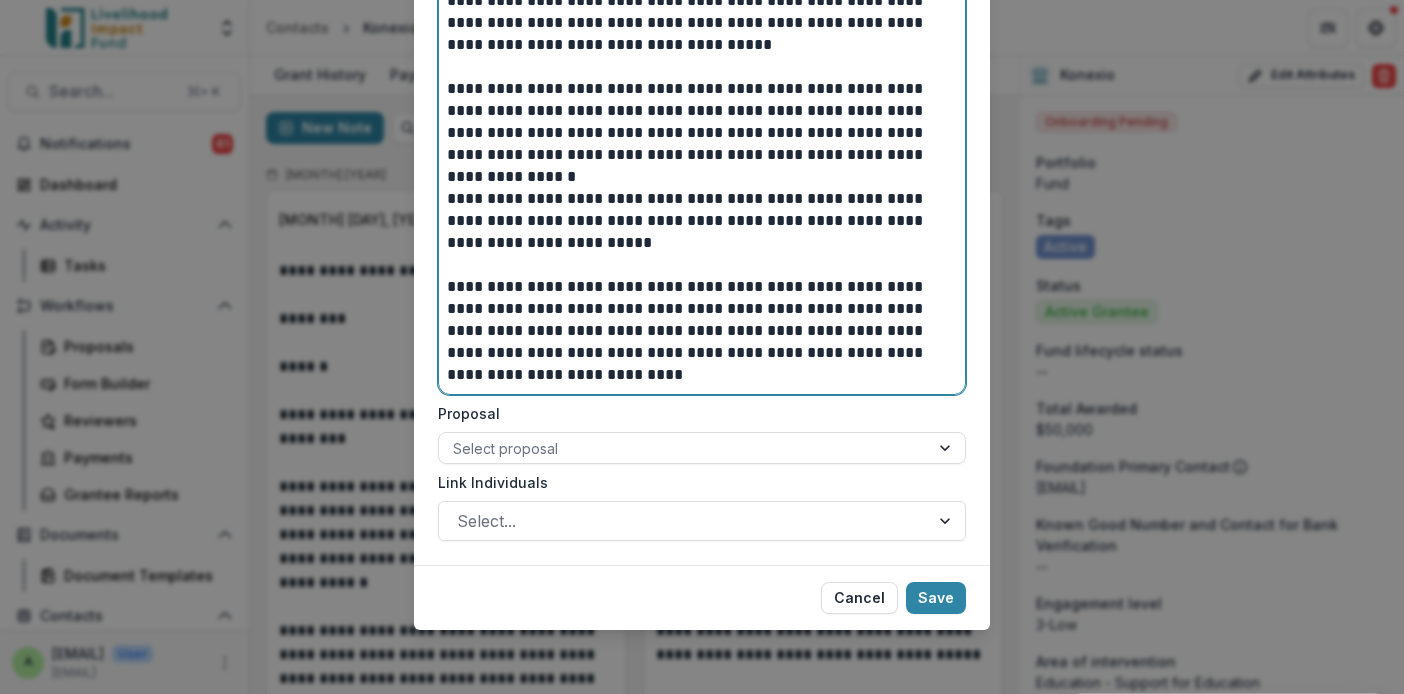 click on "**********" at bounding box center (702, 331) 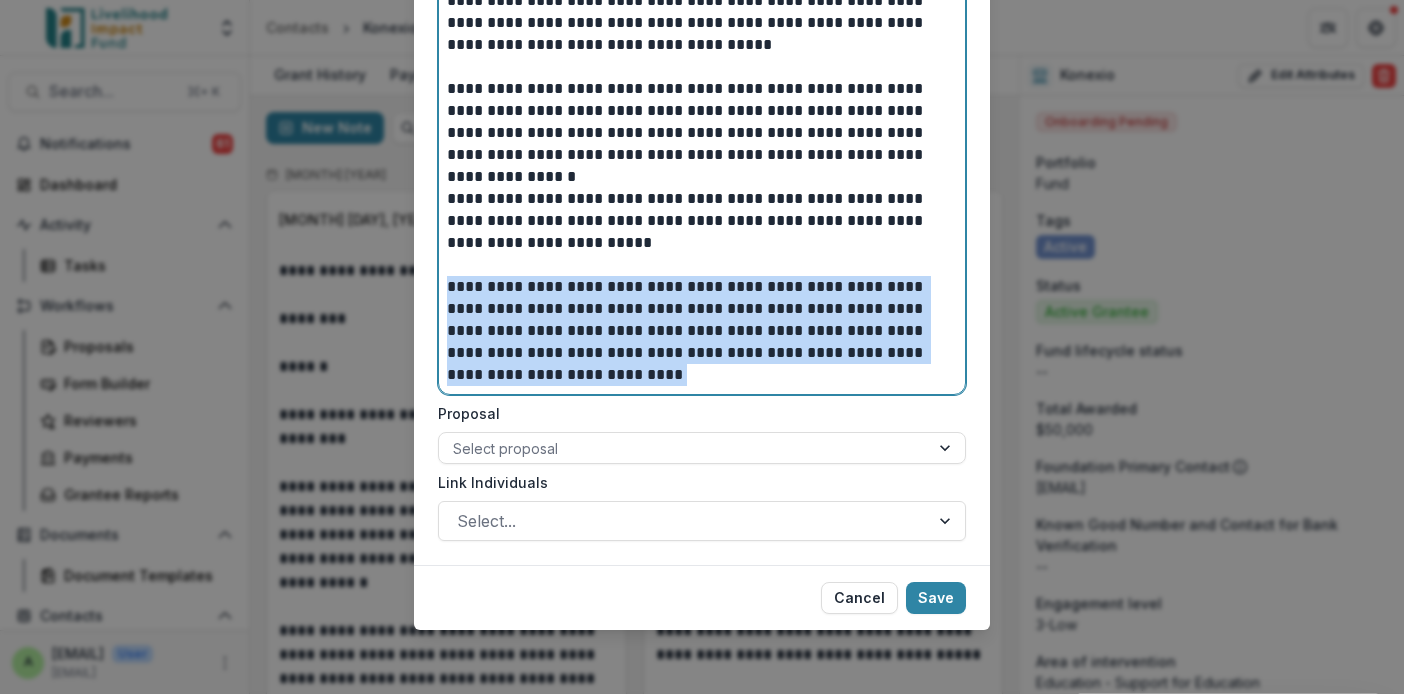 drag, startPoint x: 474, startPoint y: 287, endPoint x: 680, endPoint y: 379, distance: 225.61029 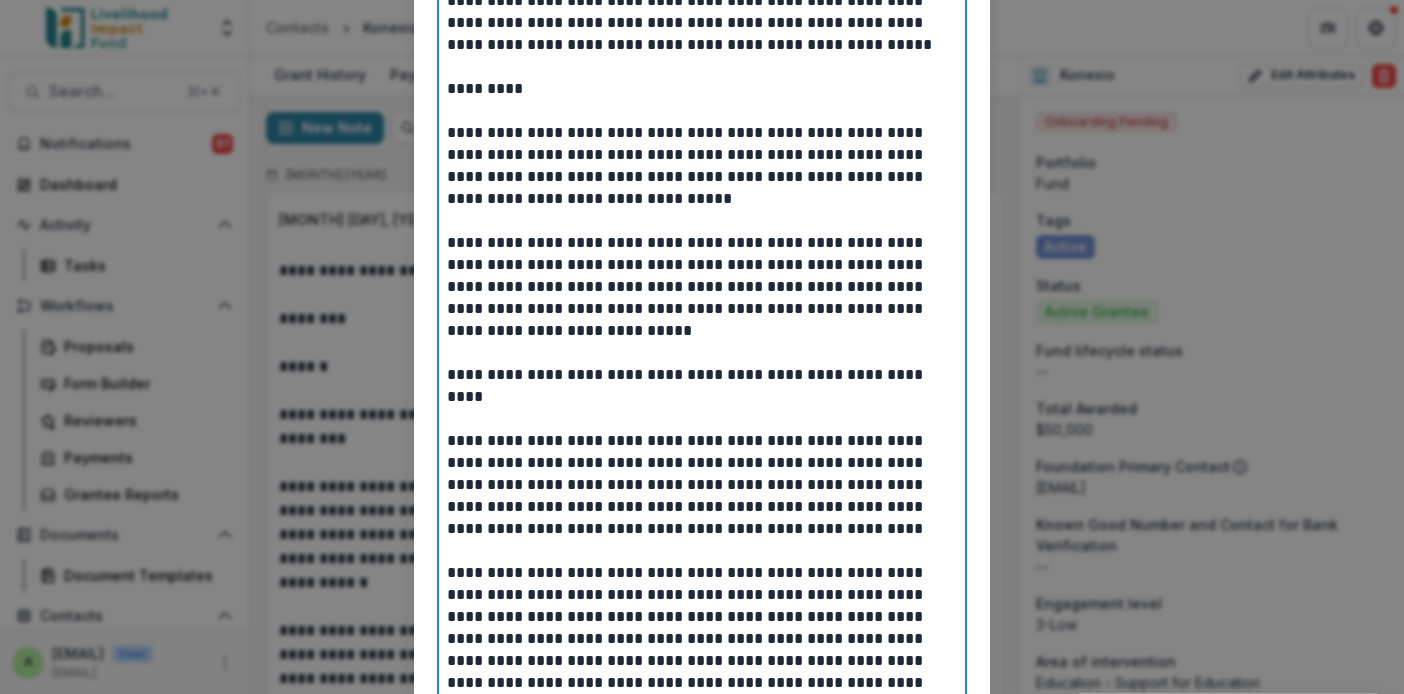 scroll, scrollTop: 0, scrollLeft: 0, axis: both 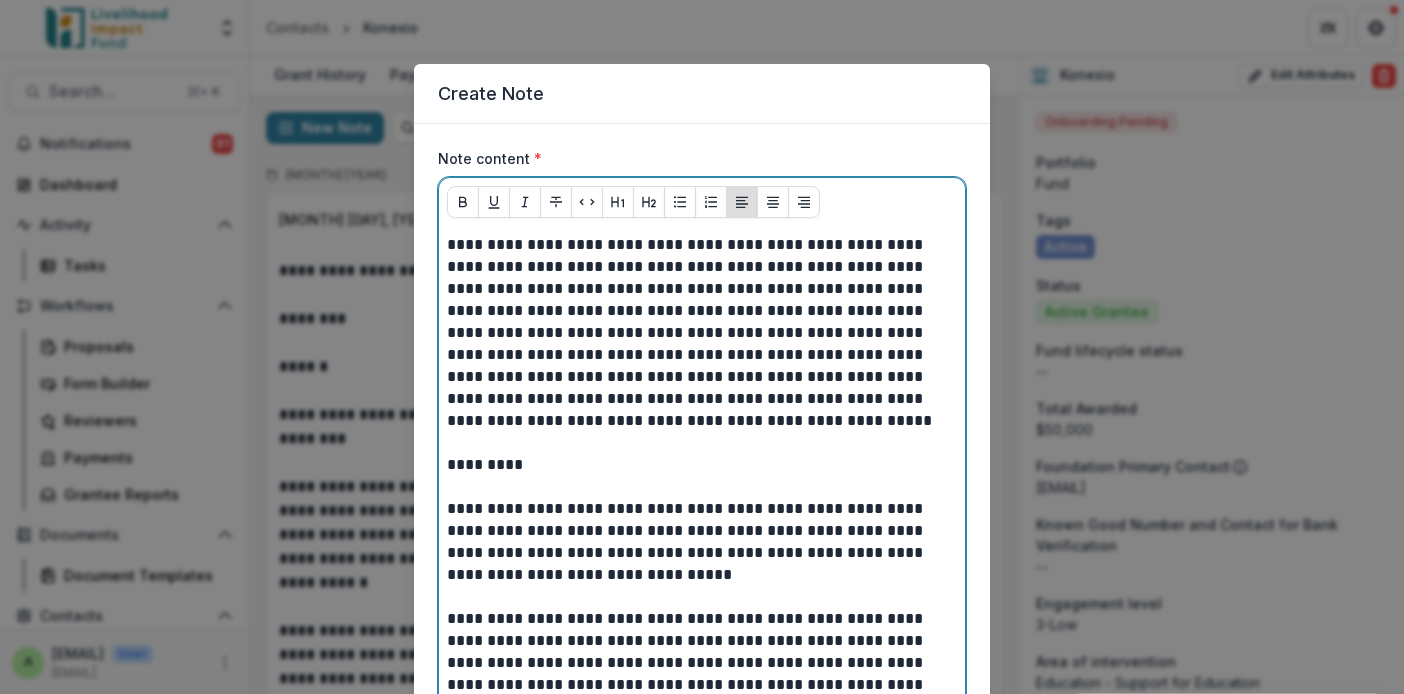 click on "**********" at bounding box center [702, 355] 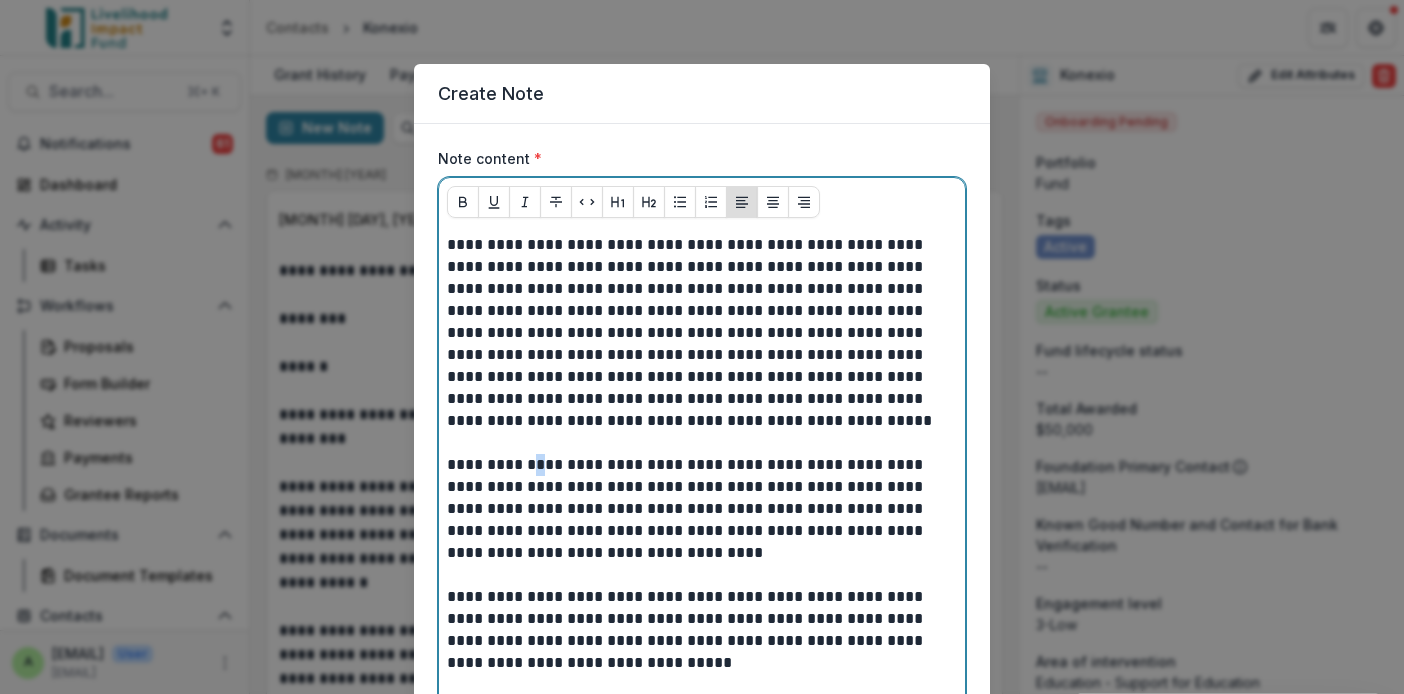 click on "**********" at bounding box center [702, 399] 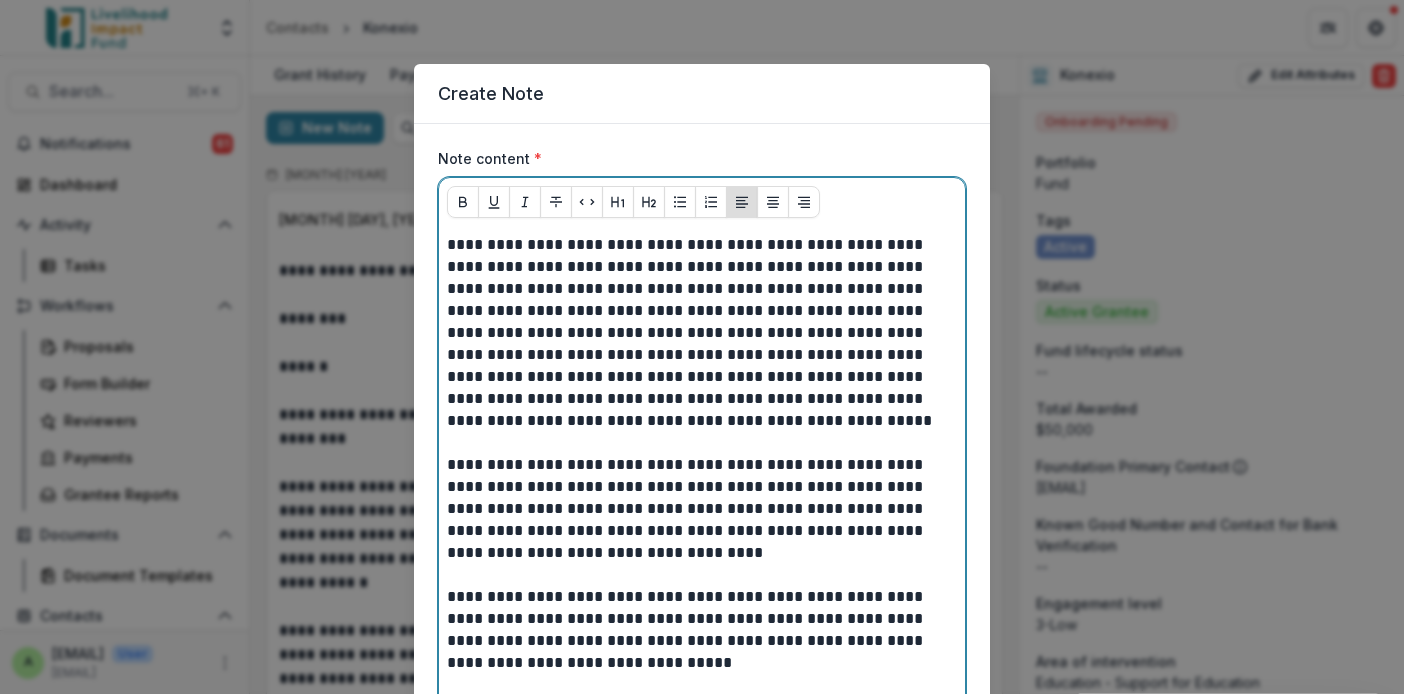 click on "**********" at bounding box center [702, 399] 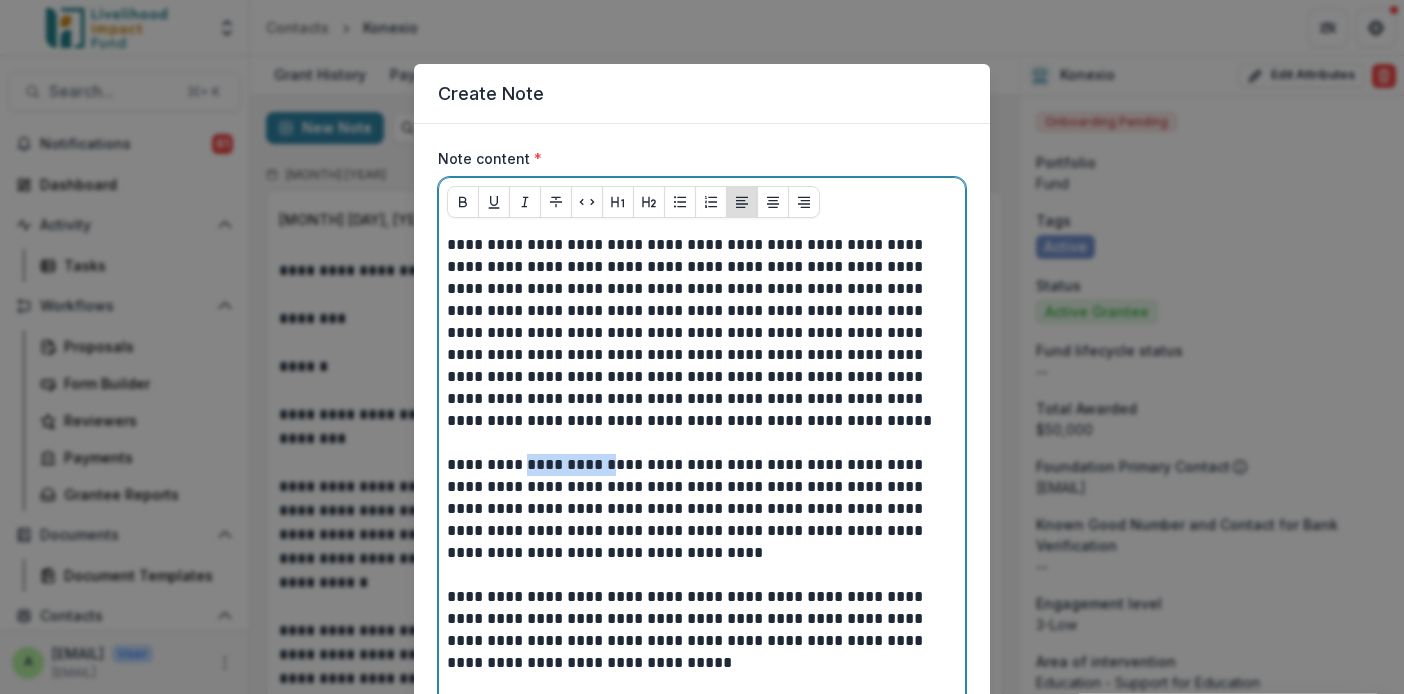 drag, startPoint x: 543, startPoint y: 461, endPoint x: 582, endPoint y: 457, distance: 39.20459 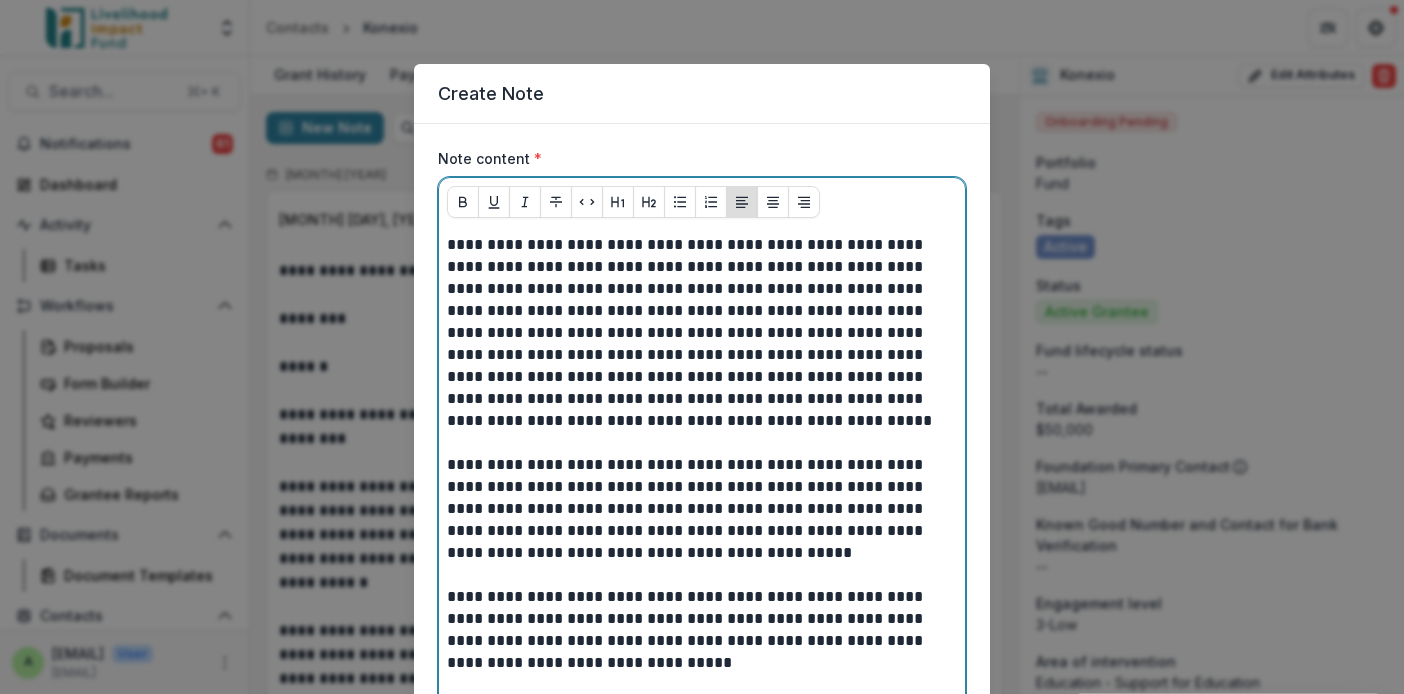 click on "**********" at bounding box center (702, 399) 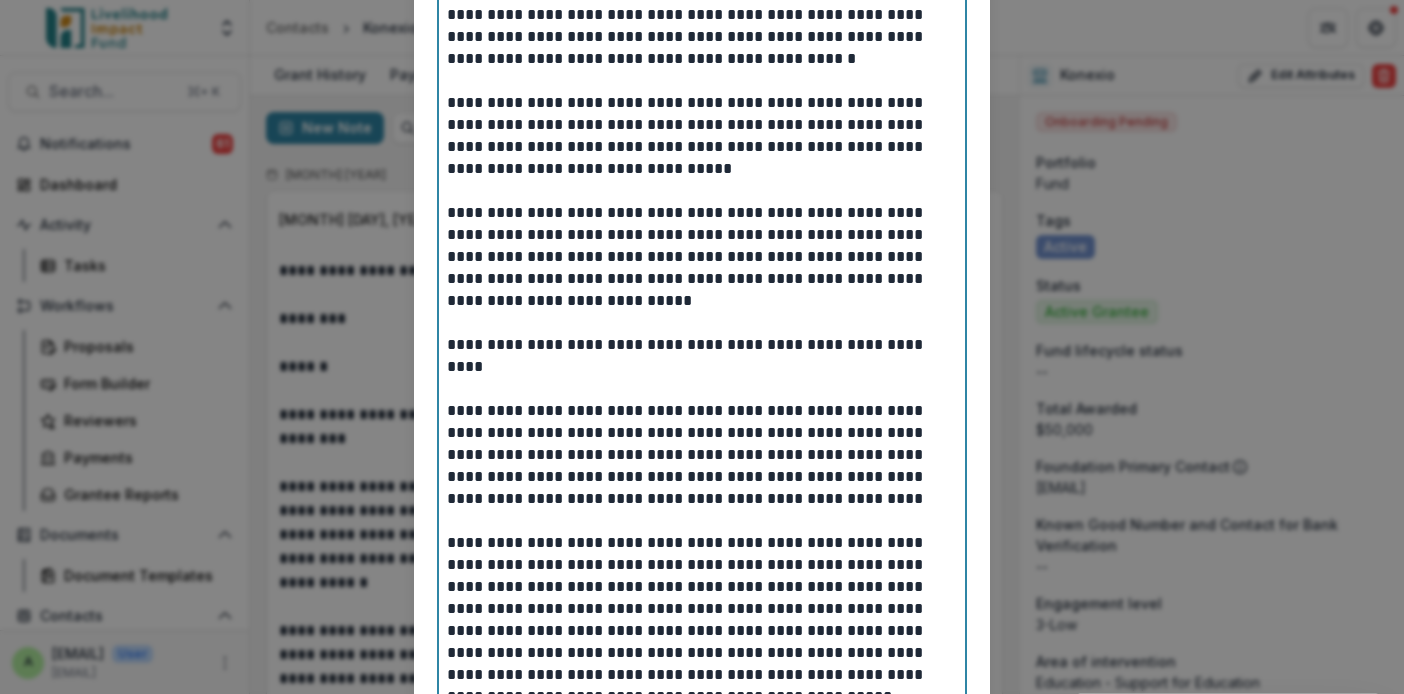 scroll, scrollTop: 522, scrollLeft: 0, axis: vertical 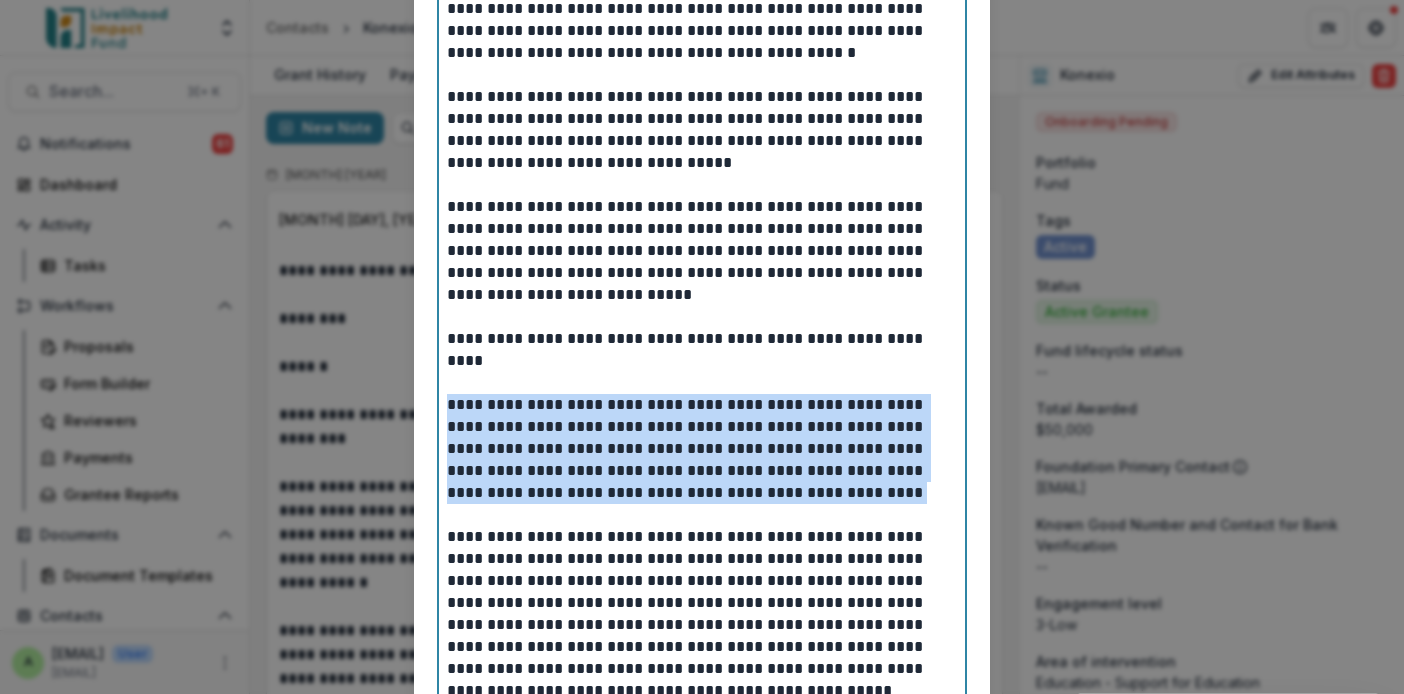 drag, startPoint x: 797, startPoint y: 489, endPoint x: 423, endPoint y: 410, distance: 382.25253 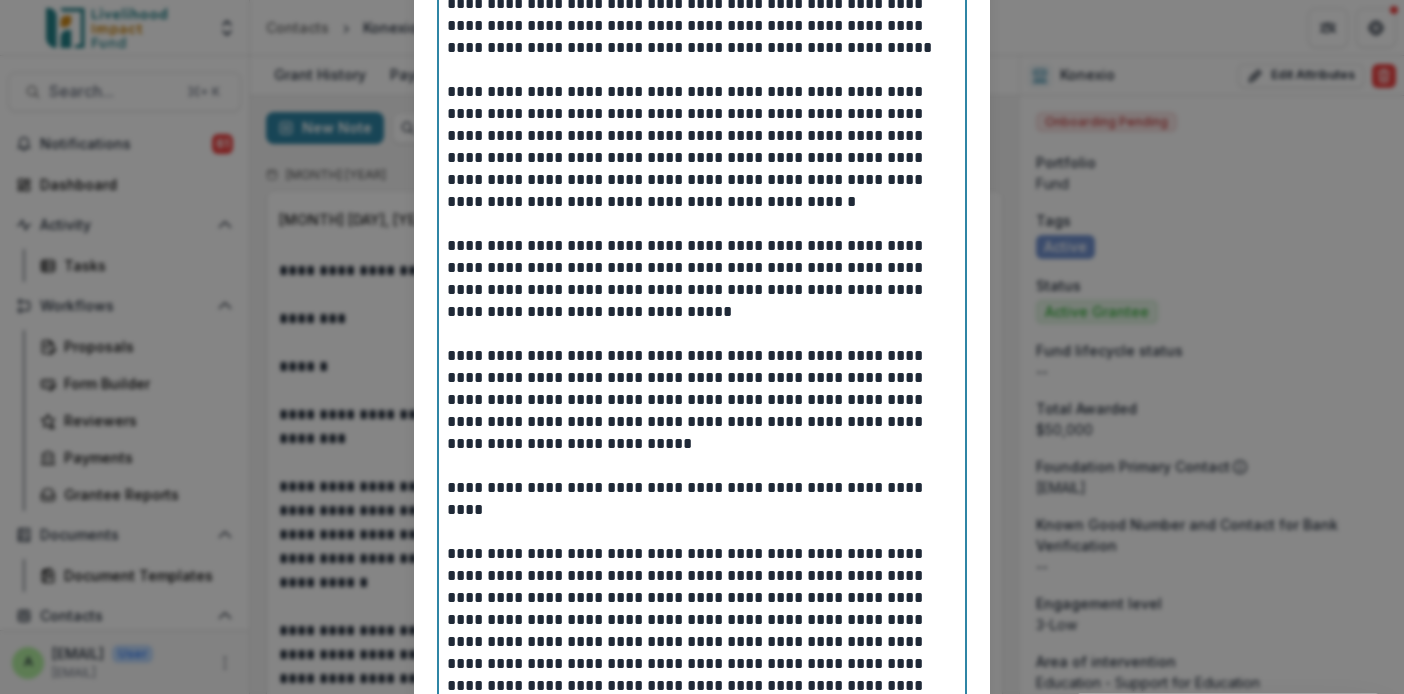 scroll, scrollTop: 372, scrollLeft: 0, axis: vertical 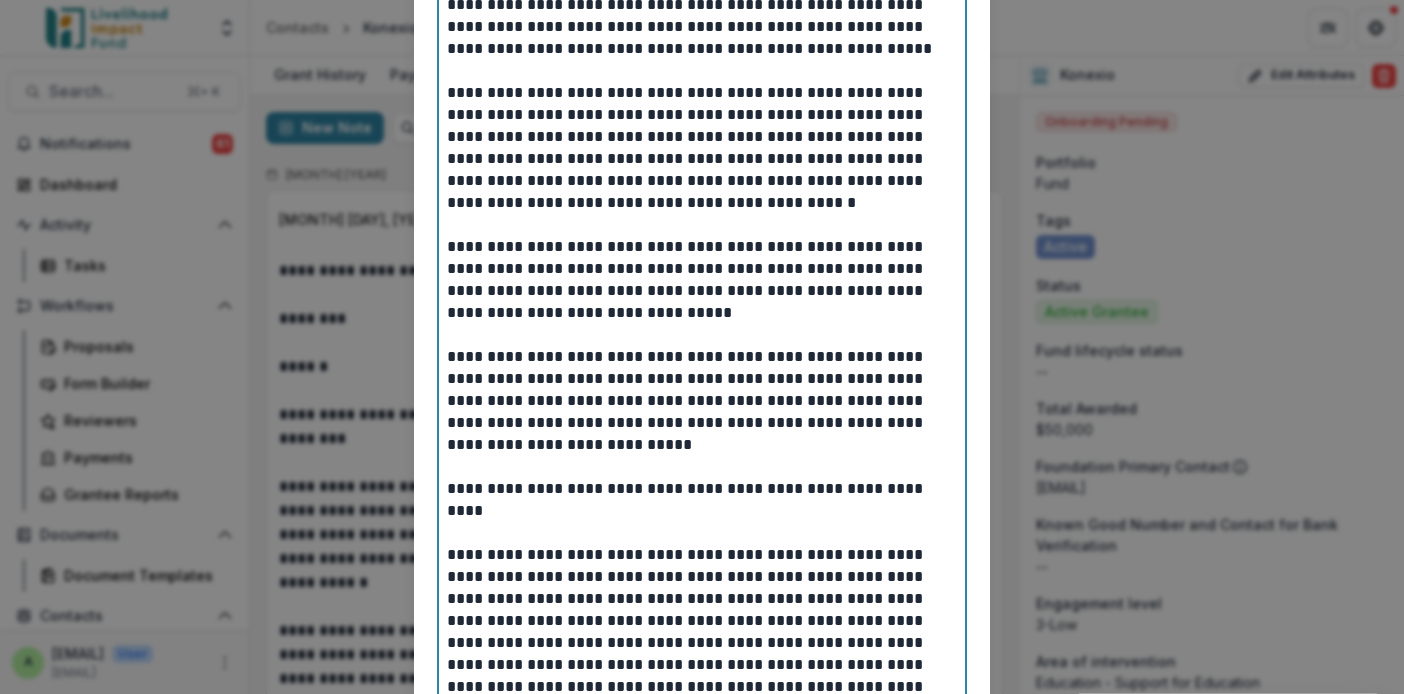 click on "**********" at bounding box center (702, 38) 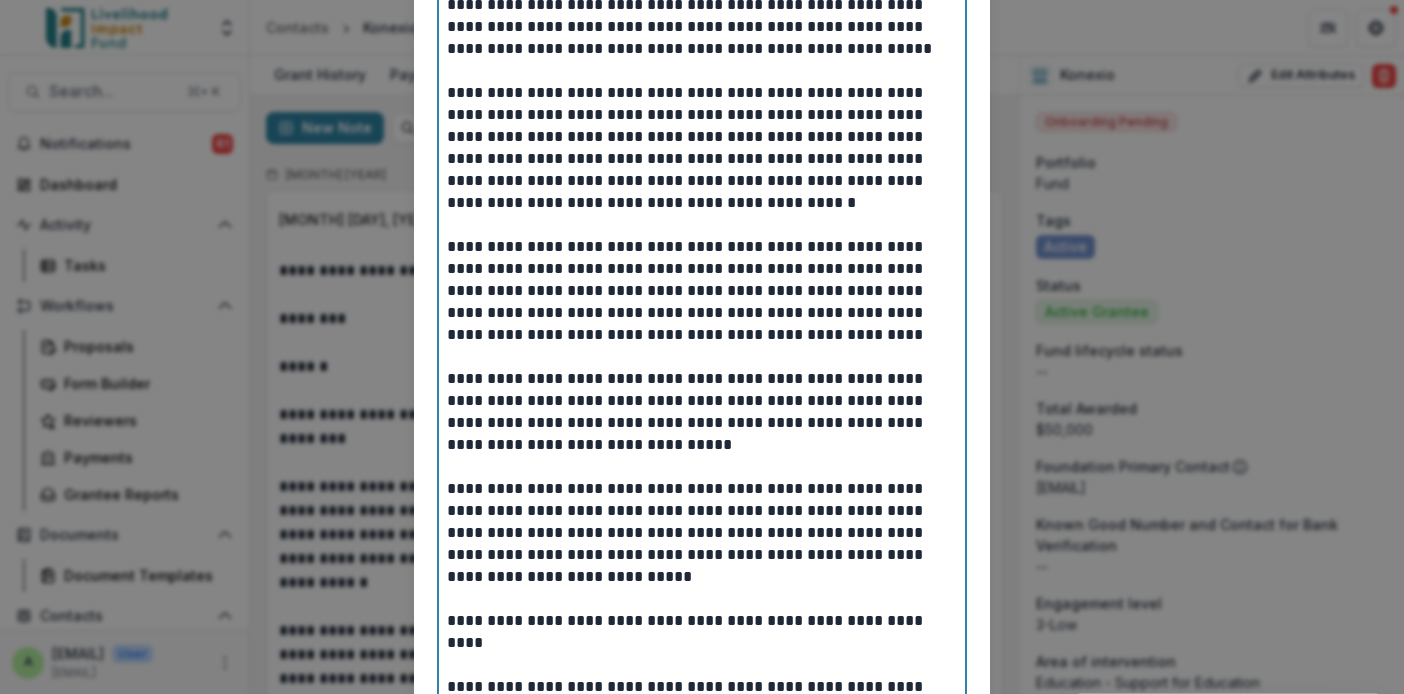 click on "**********" at bounding box center (702, 291) 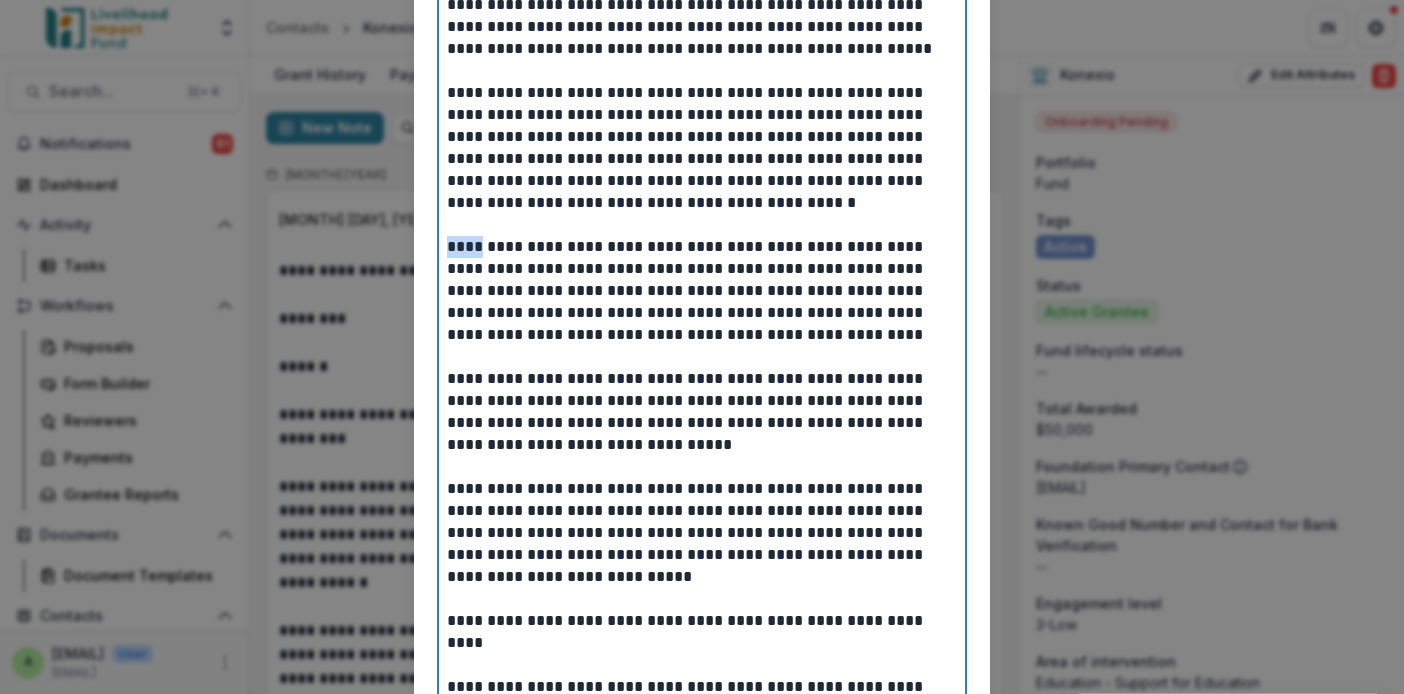 click on "**********" at bounding box center [702, 291] 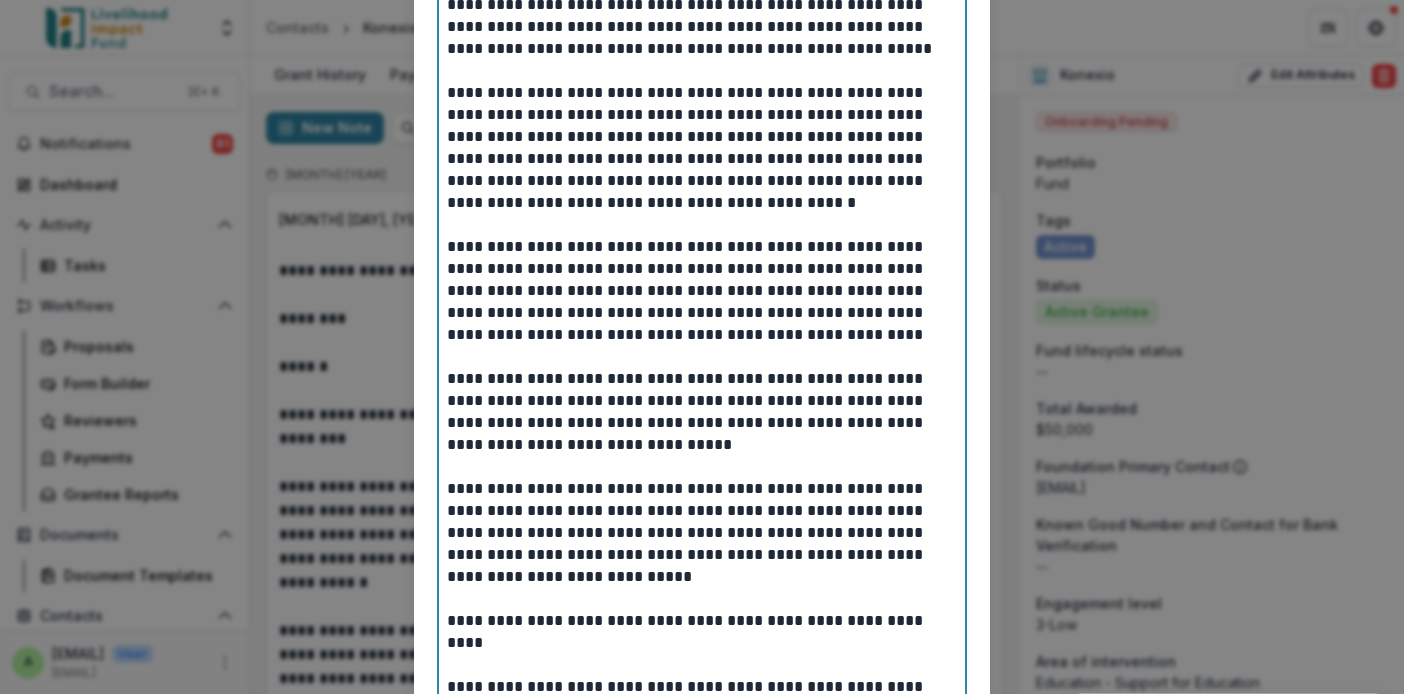 click on "**********" at bounding box center (702, 291) 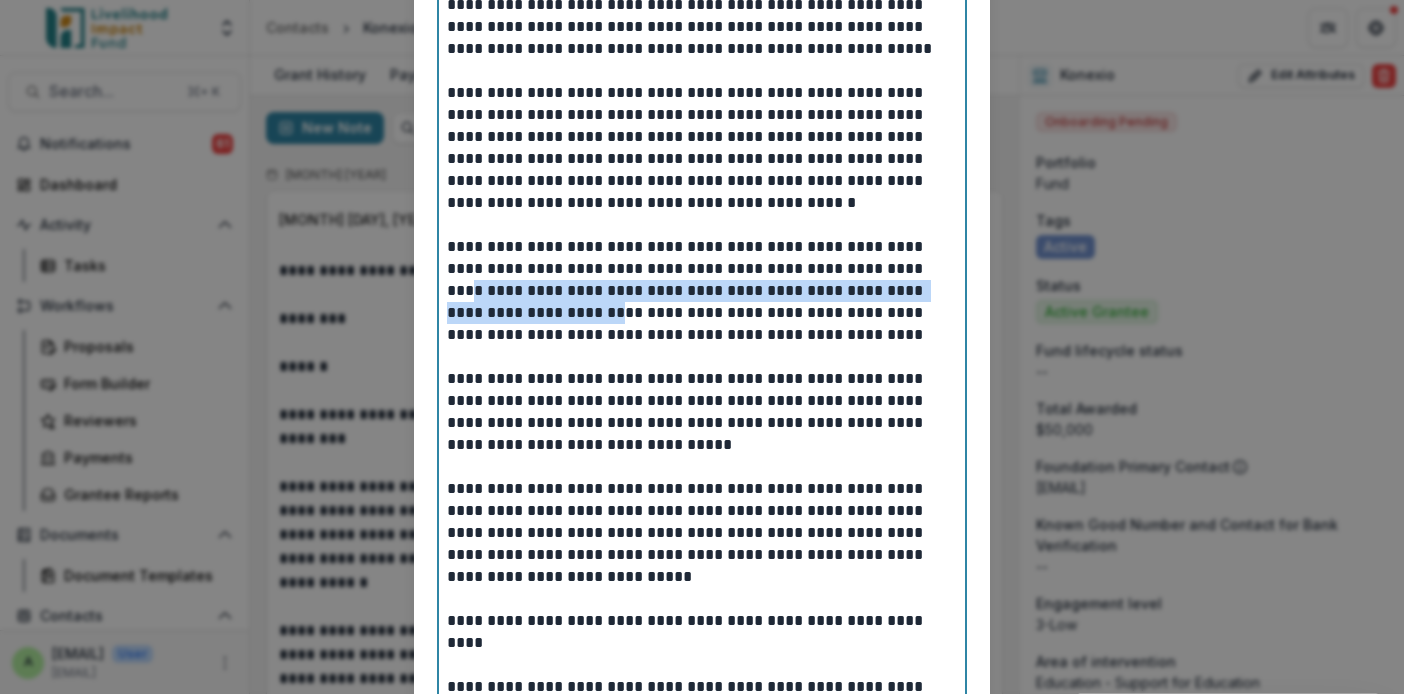 drag, startPoint x: 458, startPoint y: 285, endPoint x: 514, endPoint y: 303, distance: 58.821766 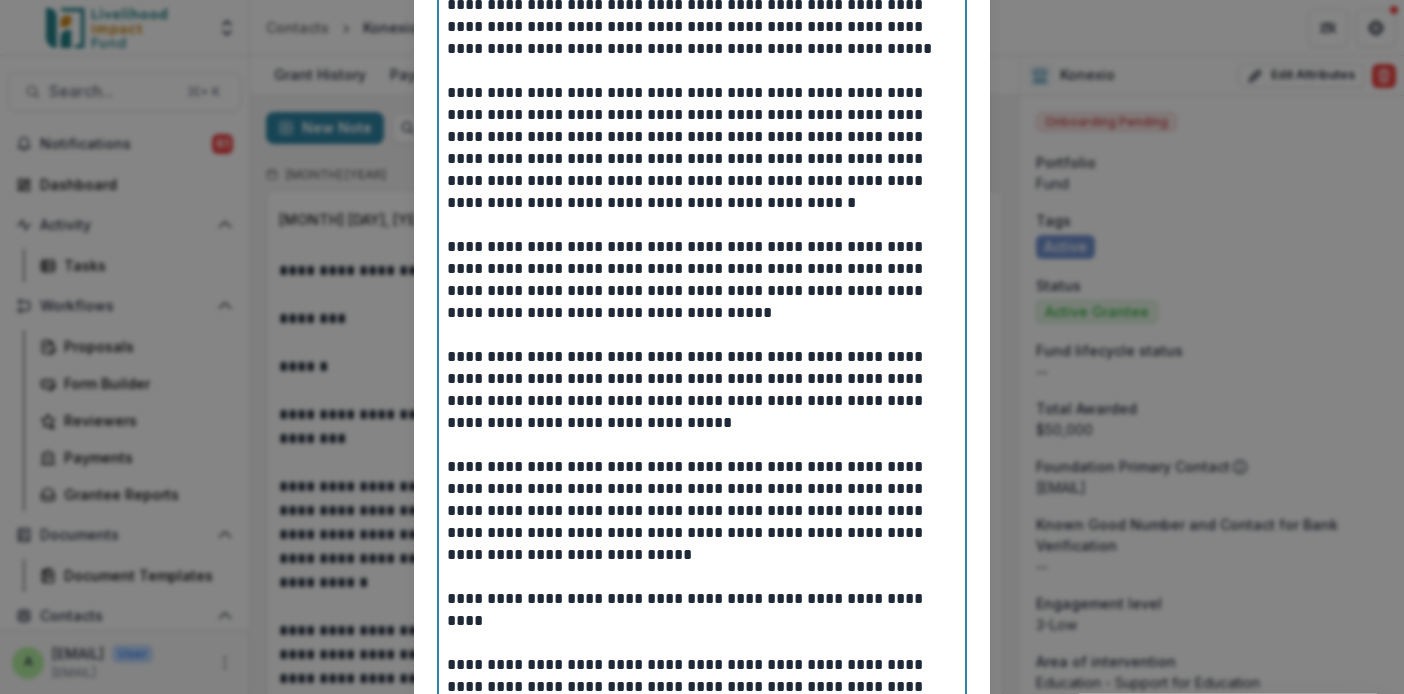 click on "**********" at bounding box center [702, 280] 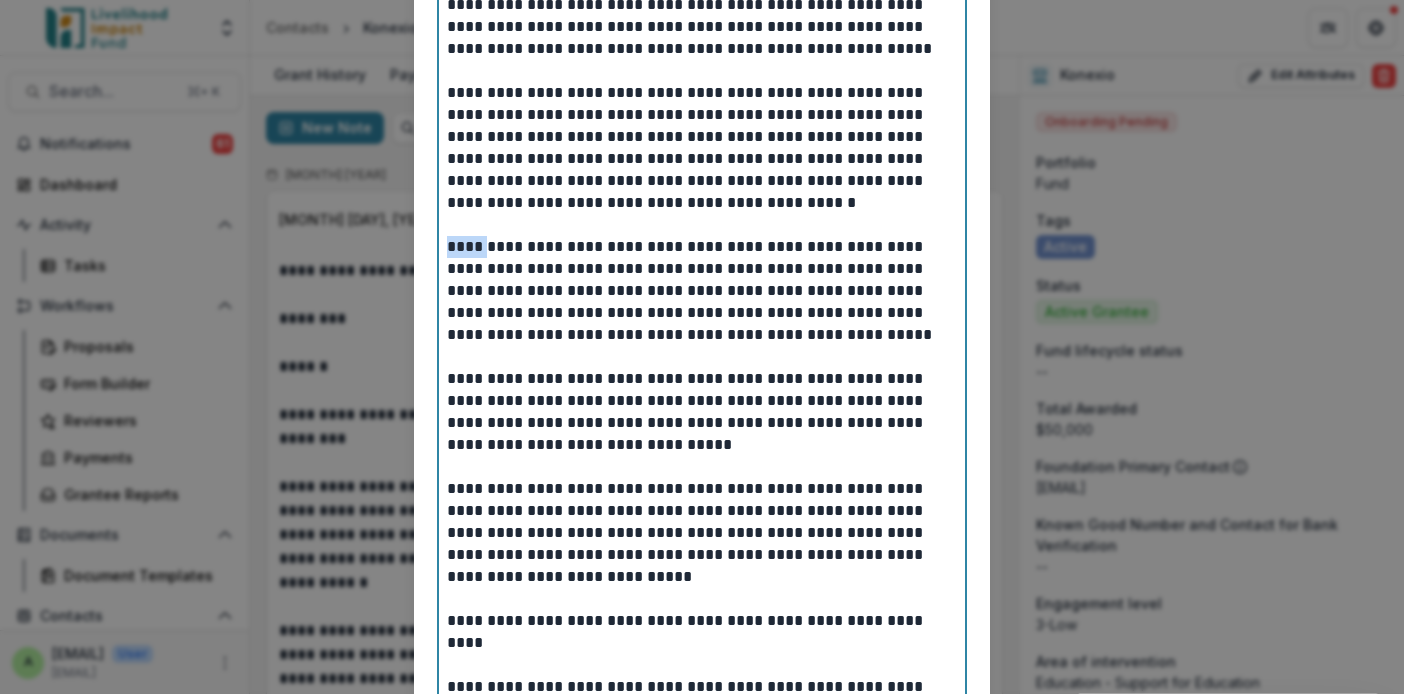 drag, startPoint x: 485, startPoint y: 247, endPoint x: 395, endPoint y: 248, distance: 90.005554 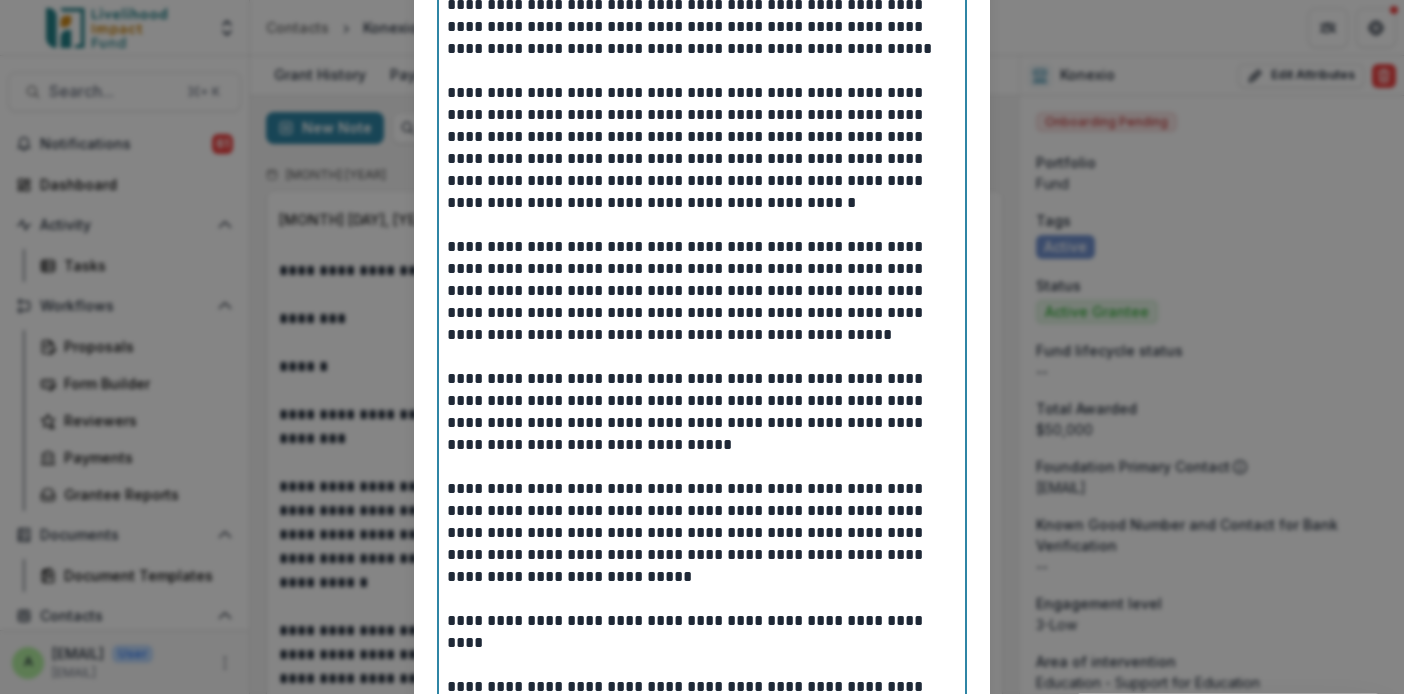 click on "**********" at bounding box center (702, 291) 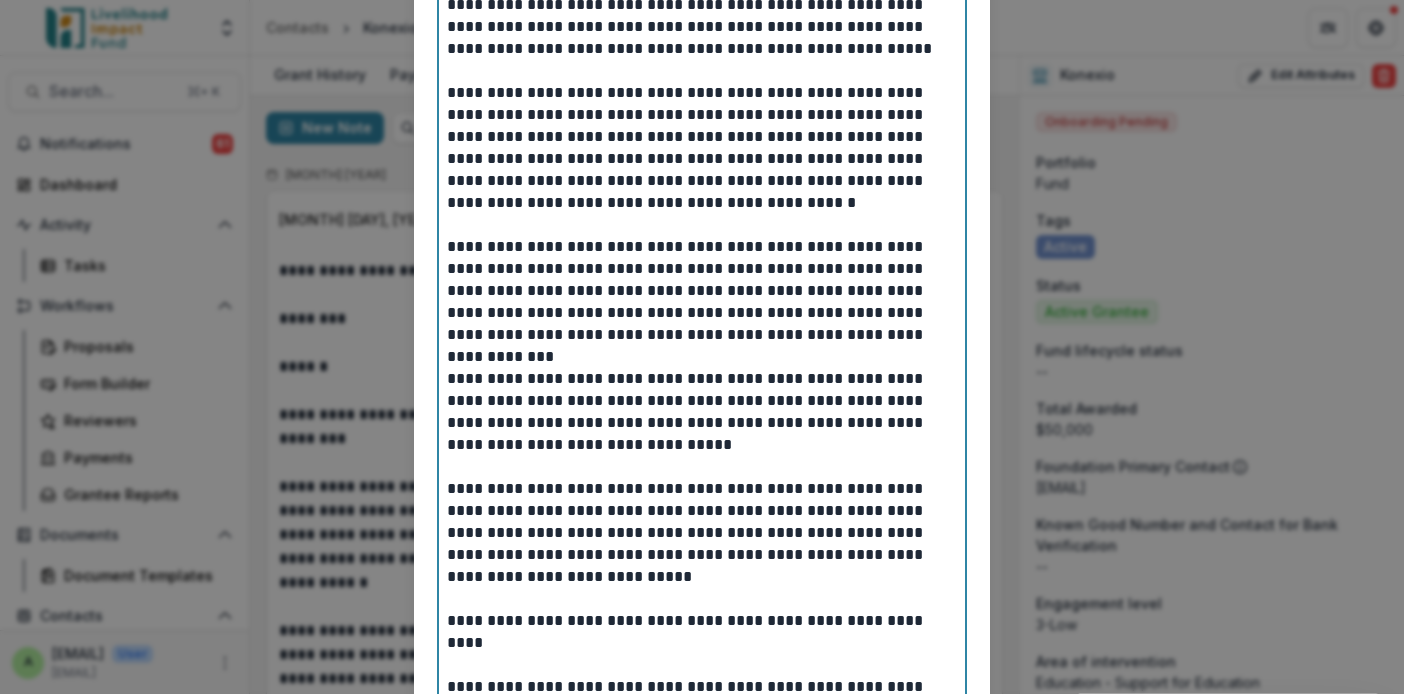 click on "**********" at bounding box center (702, 291) 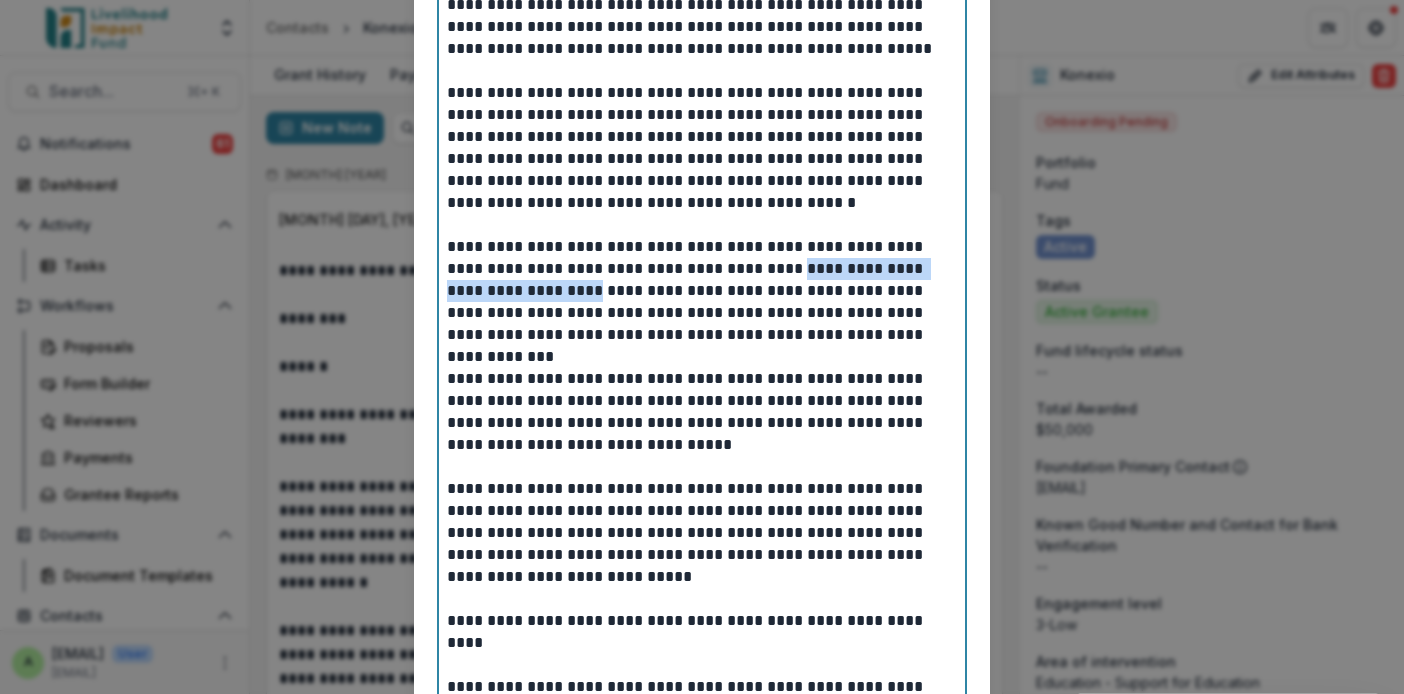 drag, startPoint x: 754, startPoint y: 264, endPoint x: 494, endPoint y: 291, distance: 261.39816 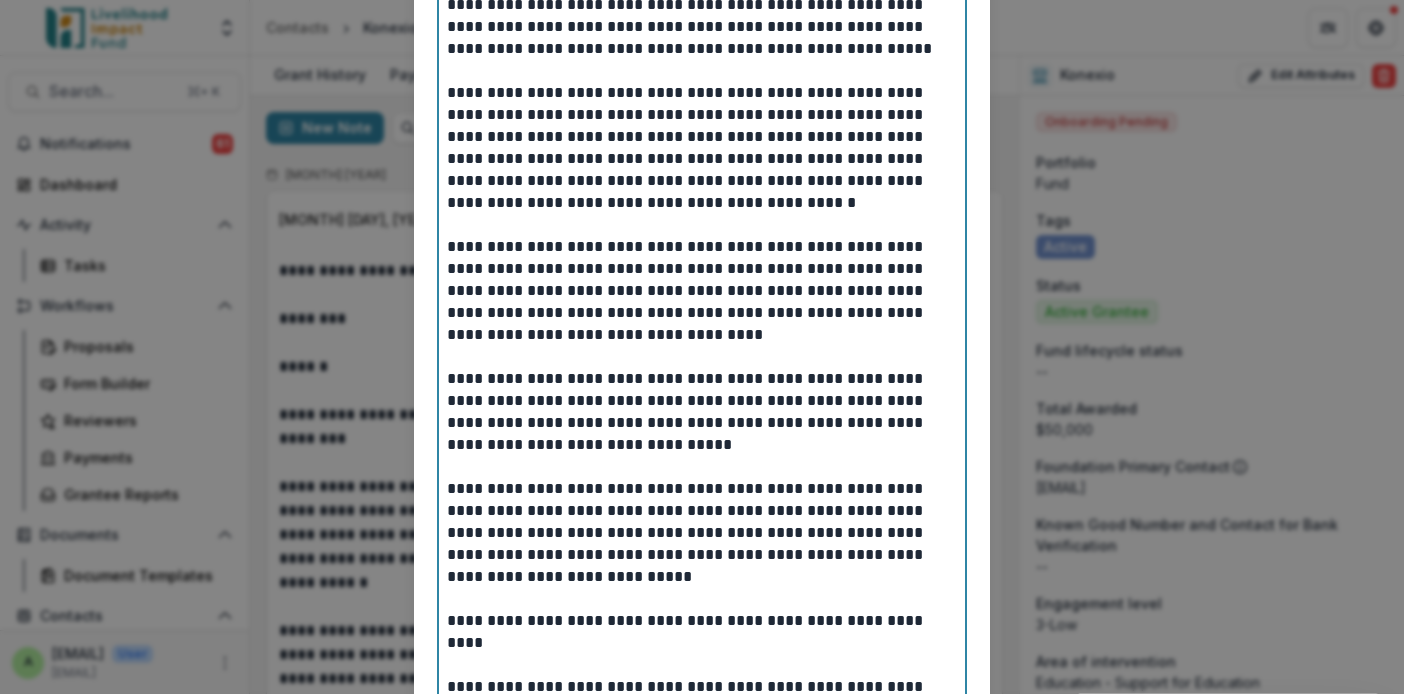 click on "**********" at bounding box center (702, 291) 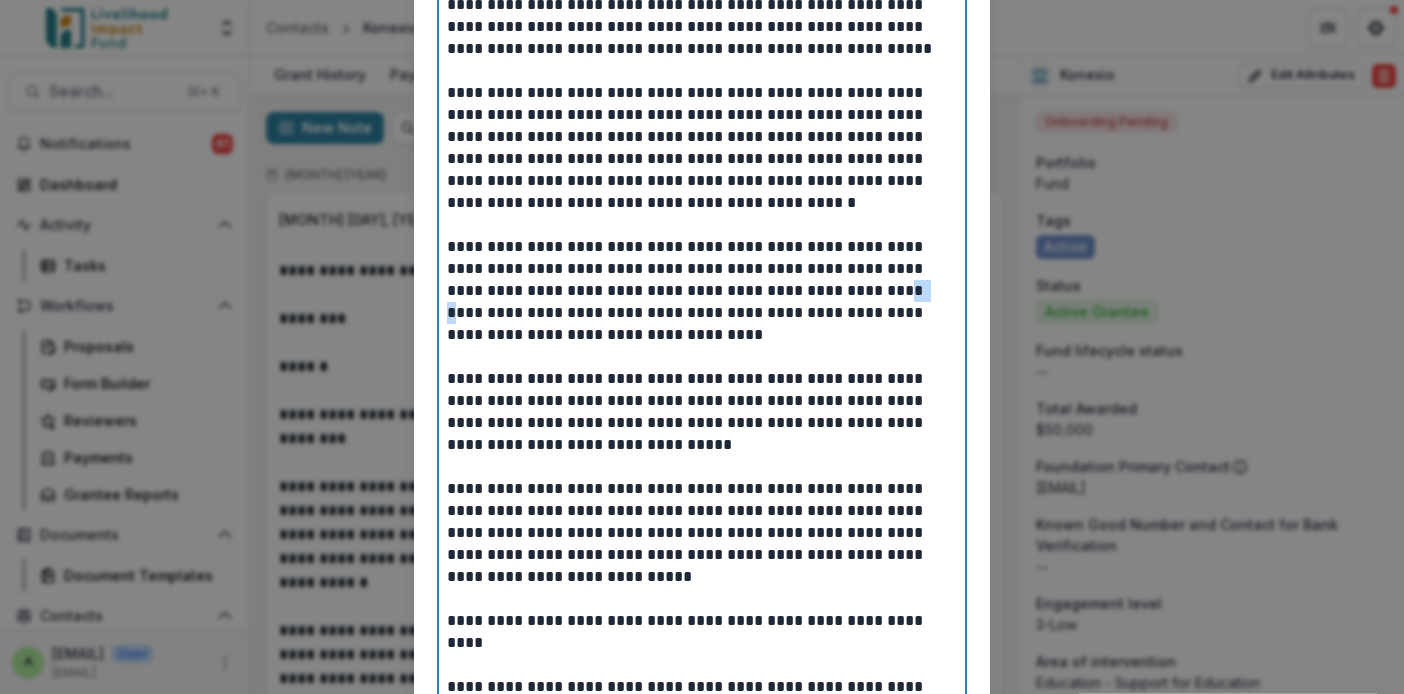 click on "**********" at bounding box center [702, 291] 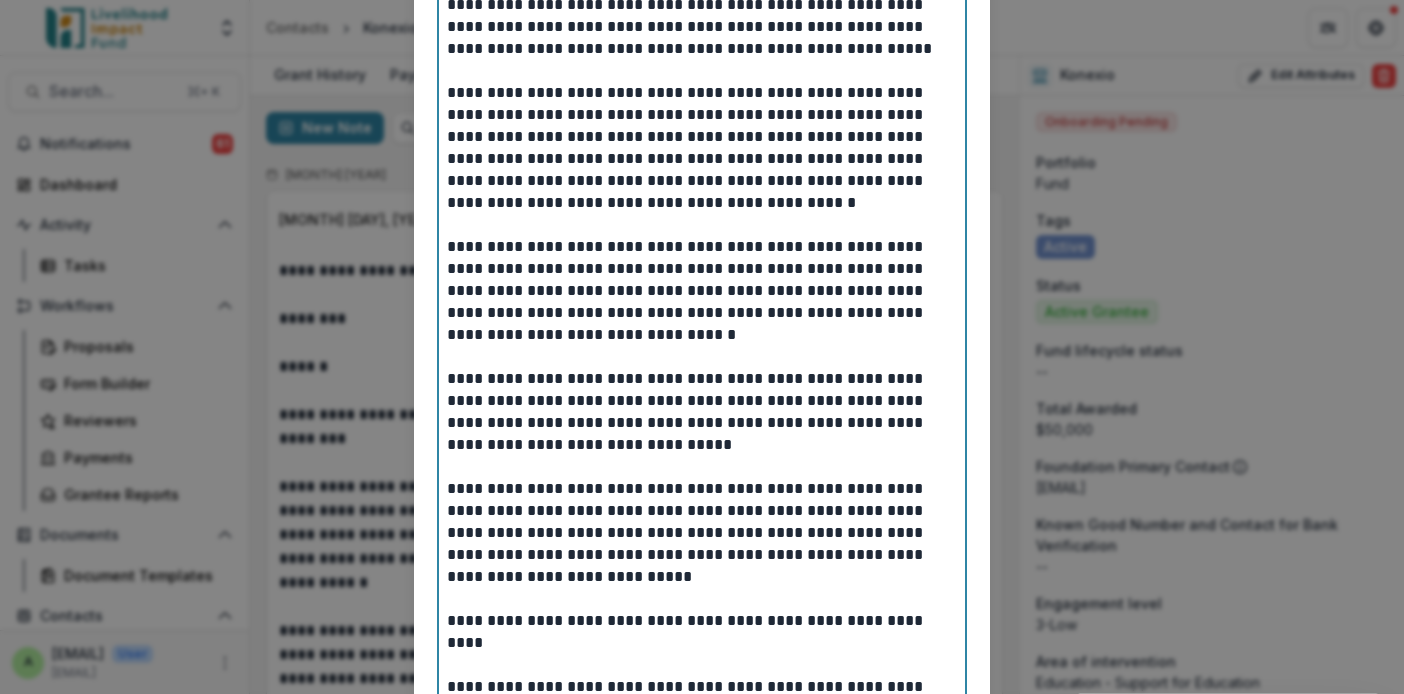 drag, startPoint x: 630, startPoint y: 336, endPoint x: 643, endPoint y: 335, distance: 13.038404 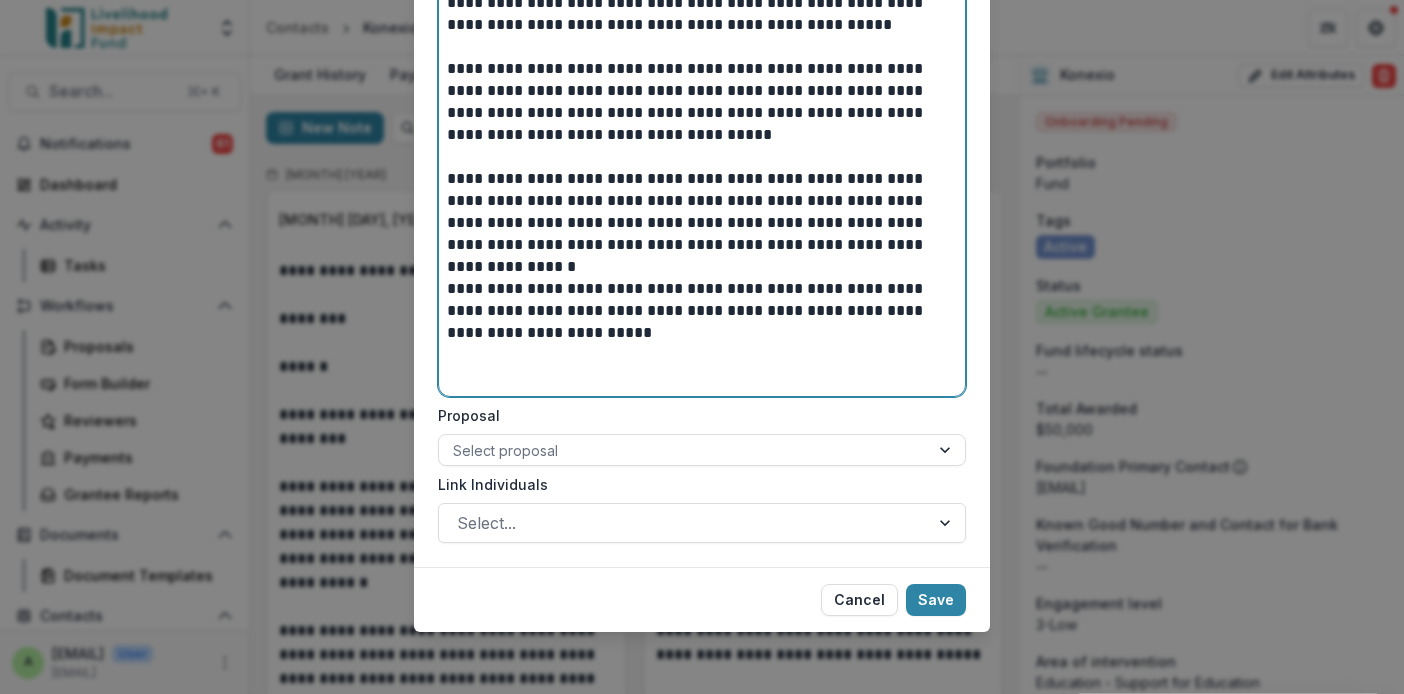 scroll, scrollTop: 1300, scrollLeft: 0, axis: vertical 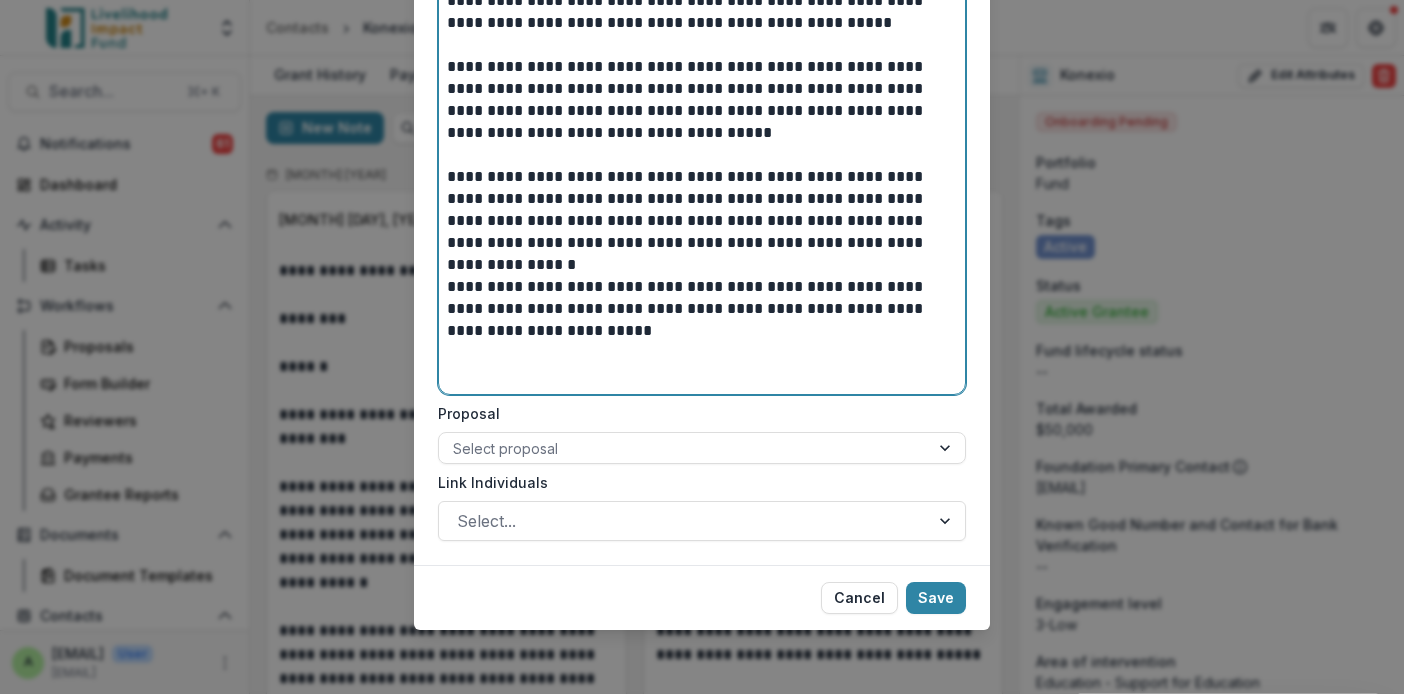 click at bounding box center (702, 375) 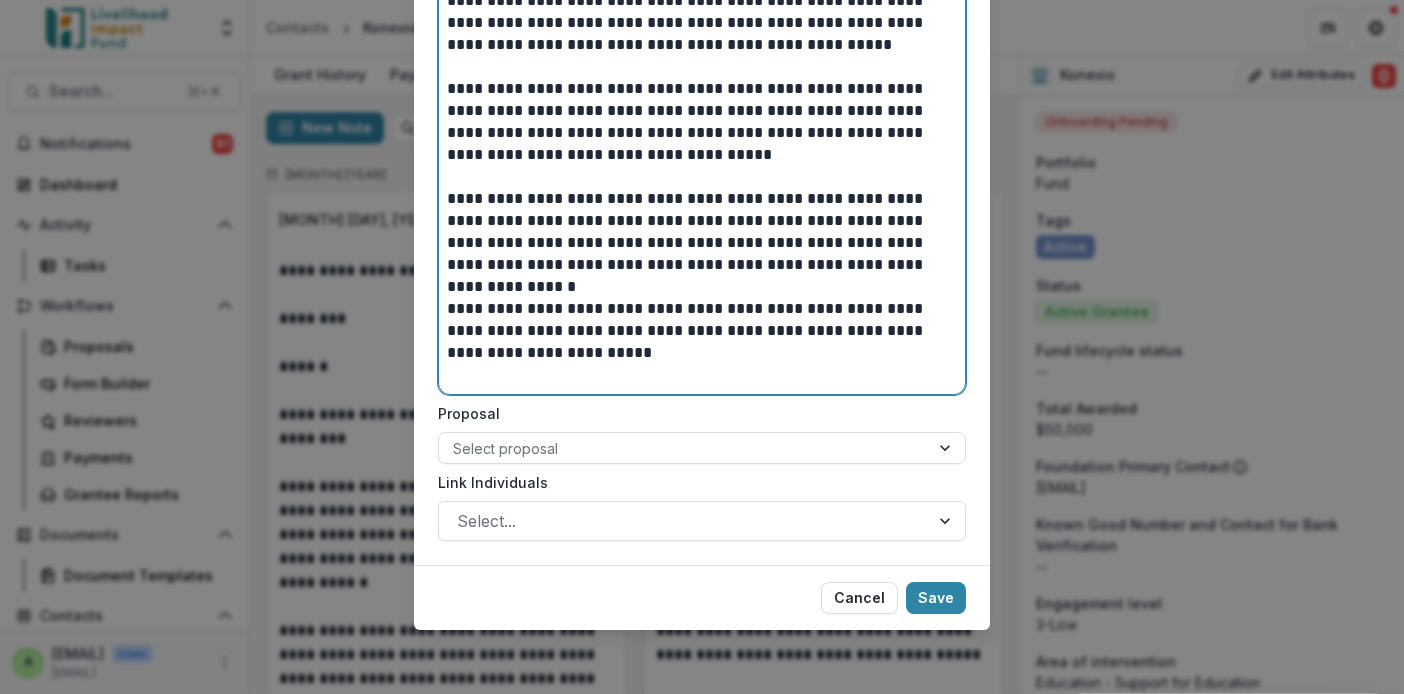 scroll, scrollTop: 1278, scrollLeft: 0, axis: vertical 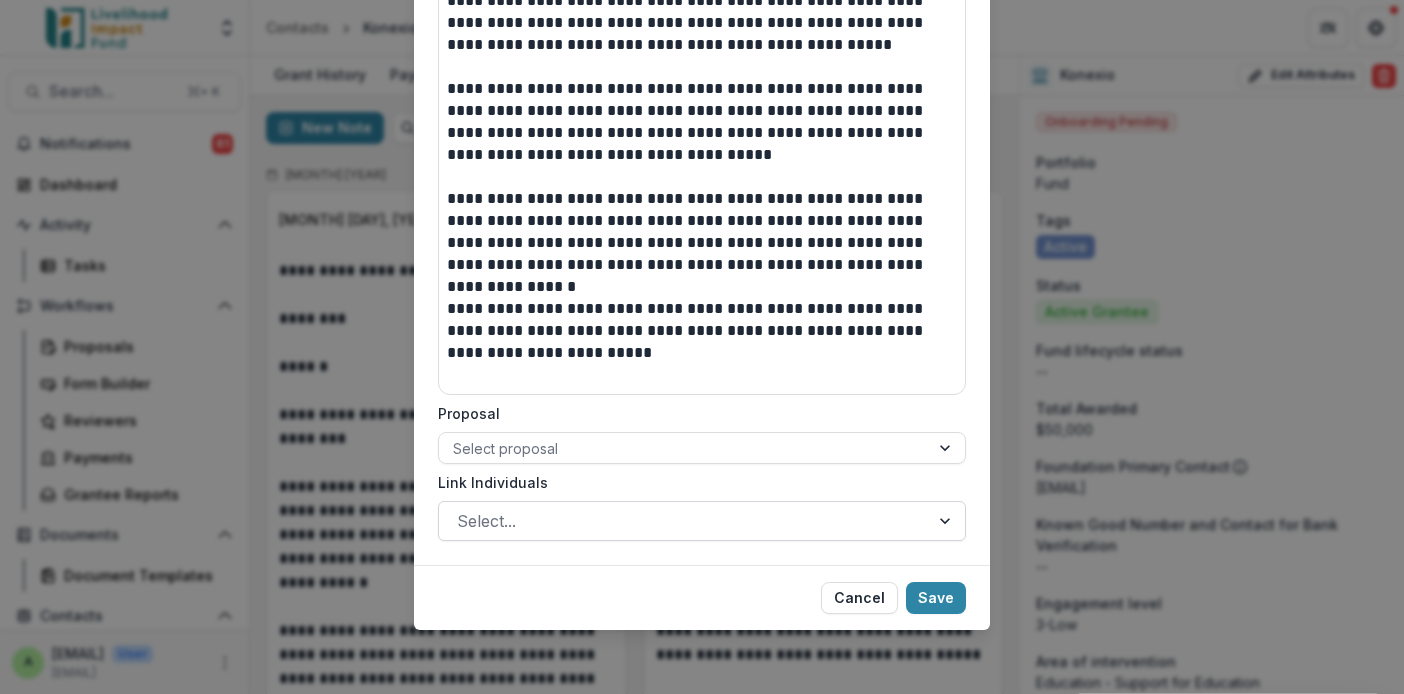 click at bounding box center [947, 521] 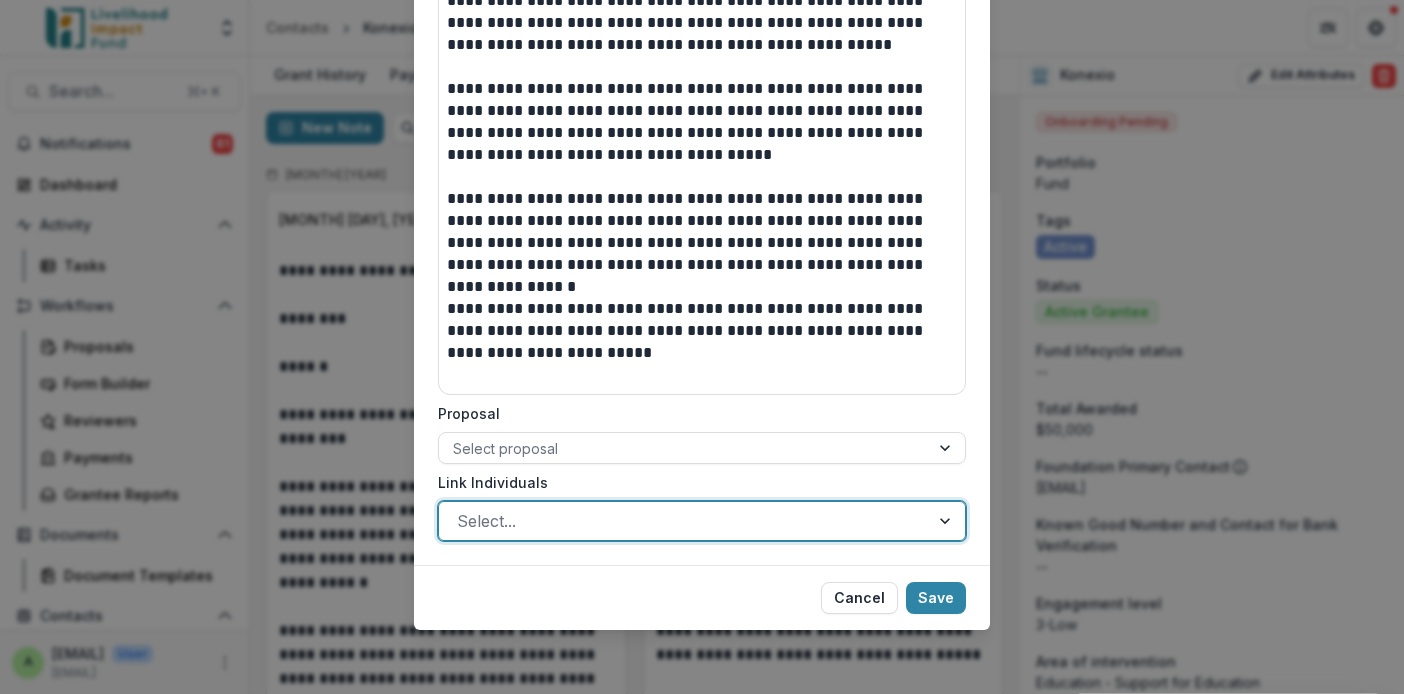 click on "[FIRST] [LAST] ([EMAIL])" at bounding box center [702, 754] 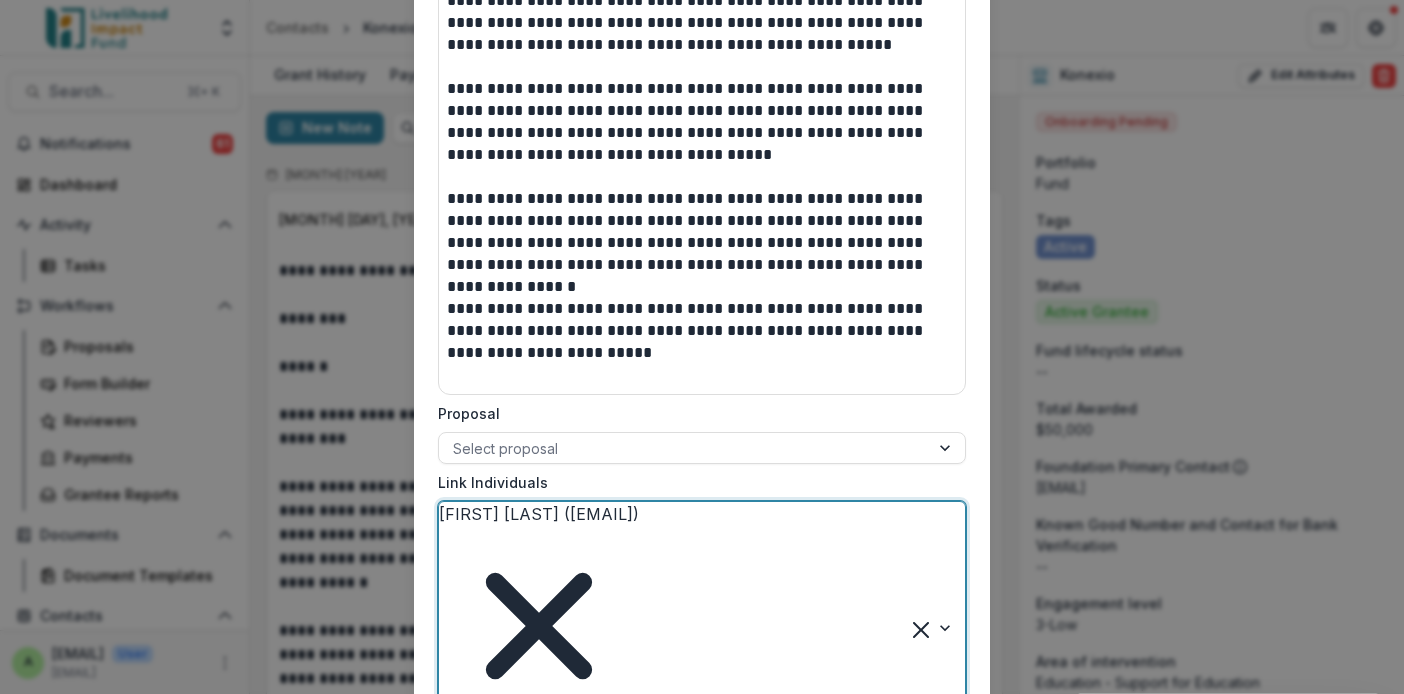 click on "Save" at bounding box center (936, 812) 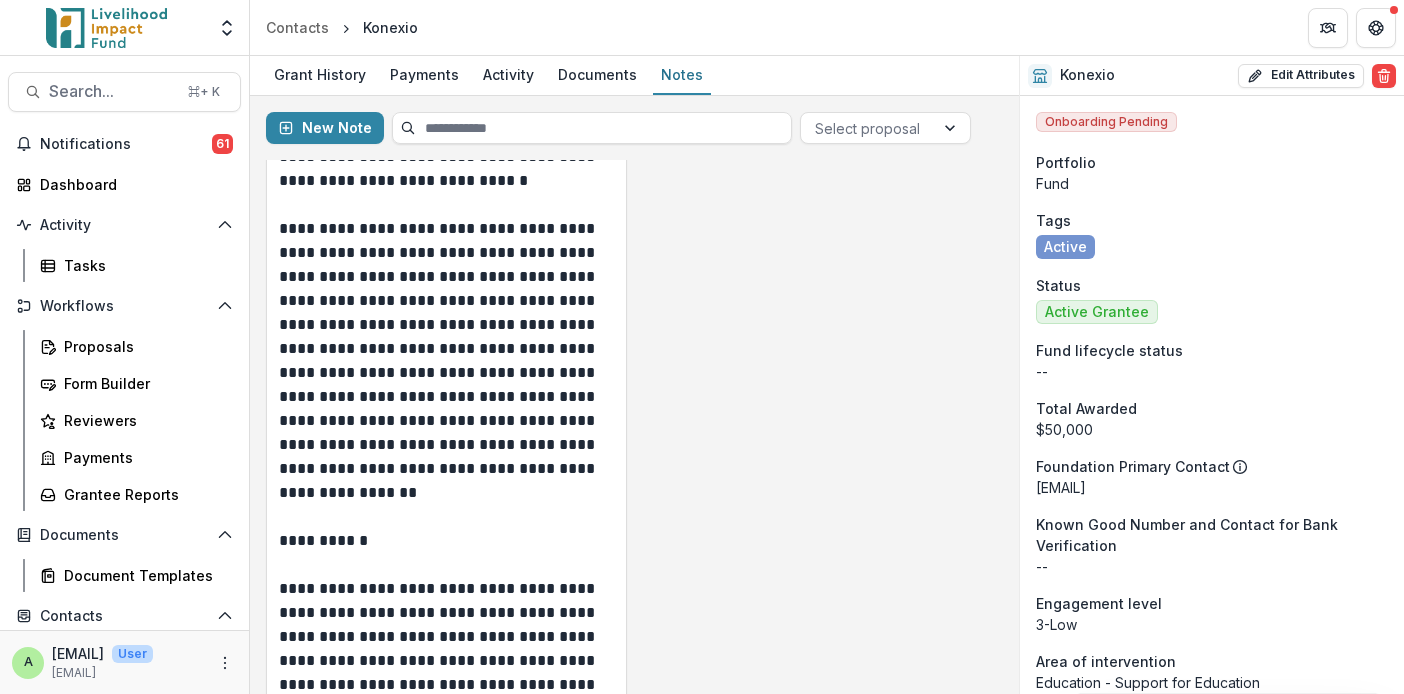 scroll, scrollTop: 642, scrollLeft: 0, axis: vertical 